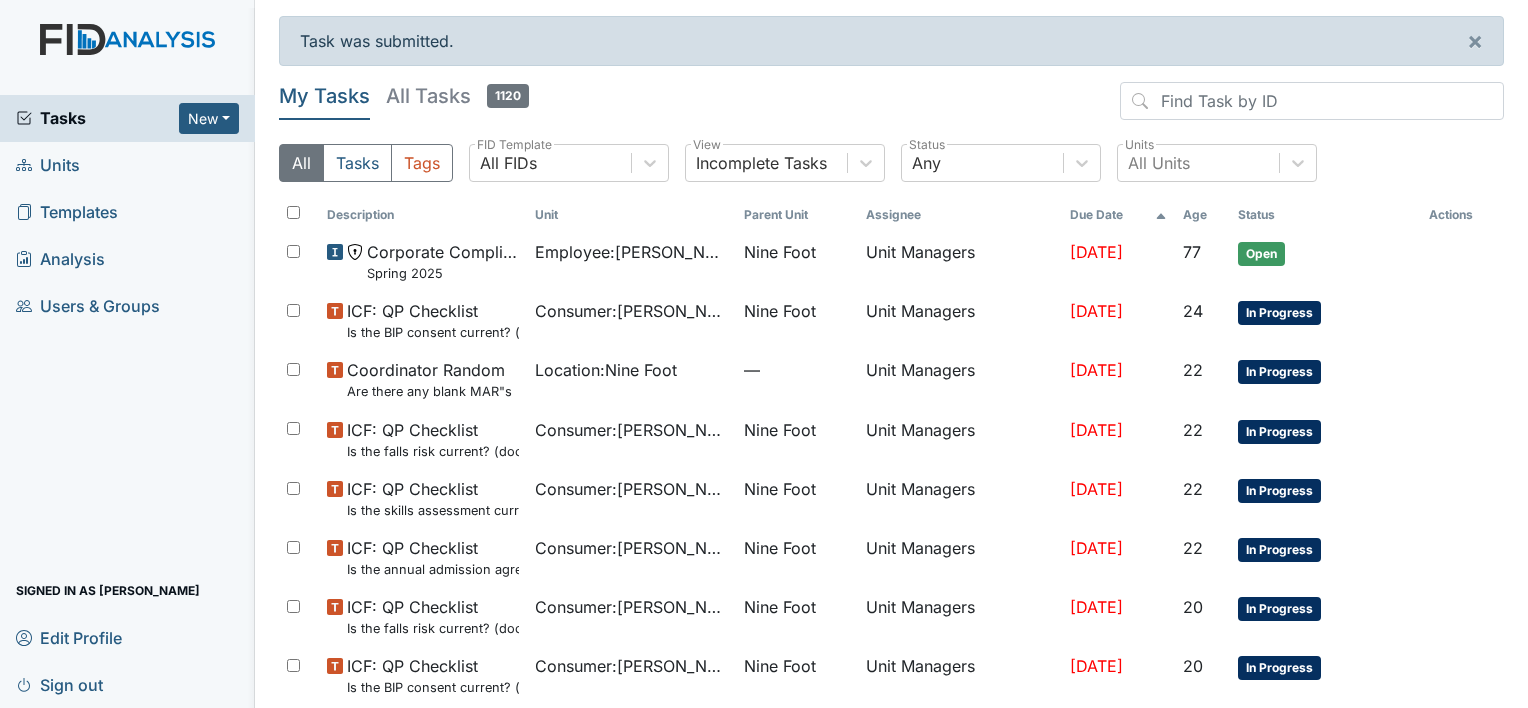 scroll, scrollTop: 0, scrollLeft: 0, axis: both 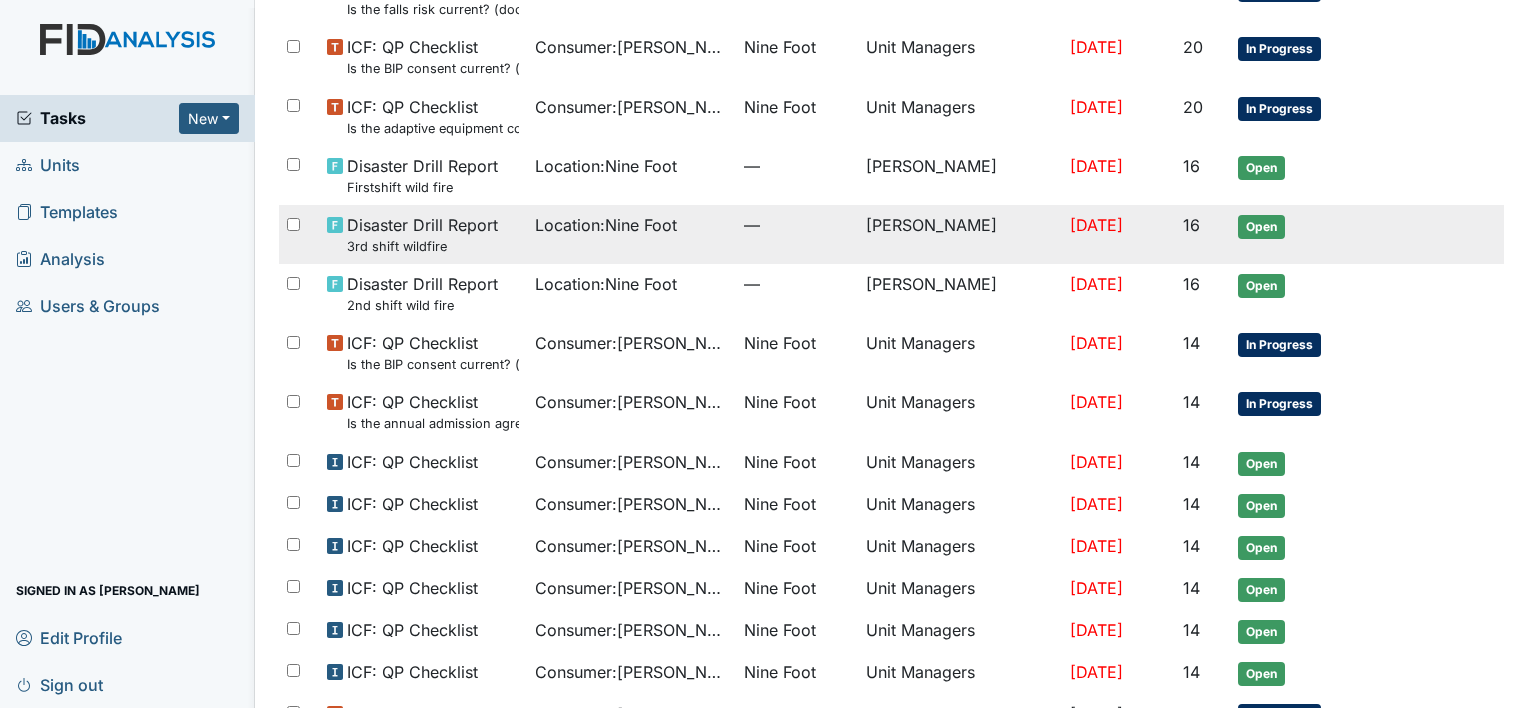 click on "Location :  Nine Foot" at bounding box center [606, 225] 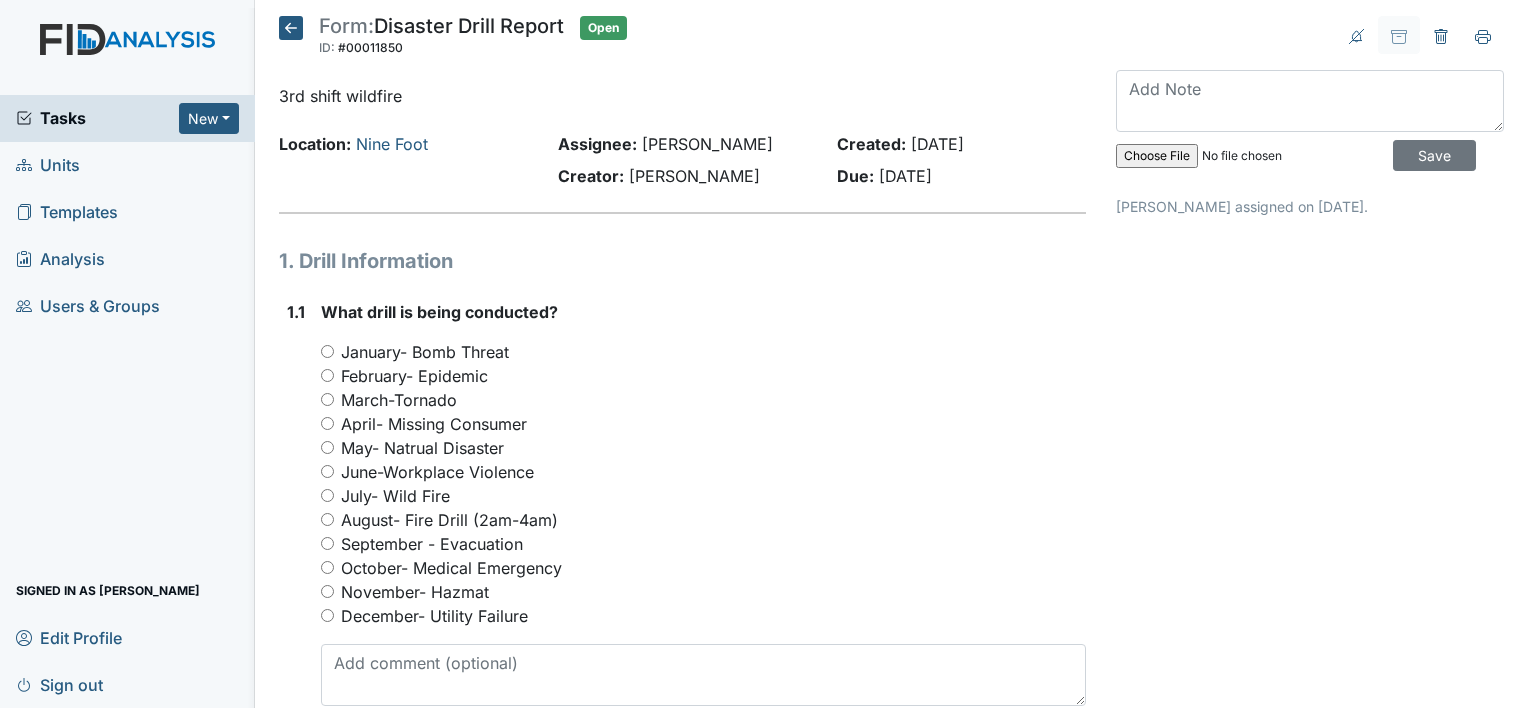 scroll, scrollTop: 0, scrollLeft: 0, axis: both 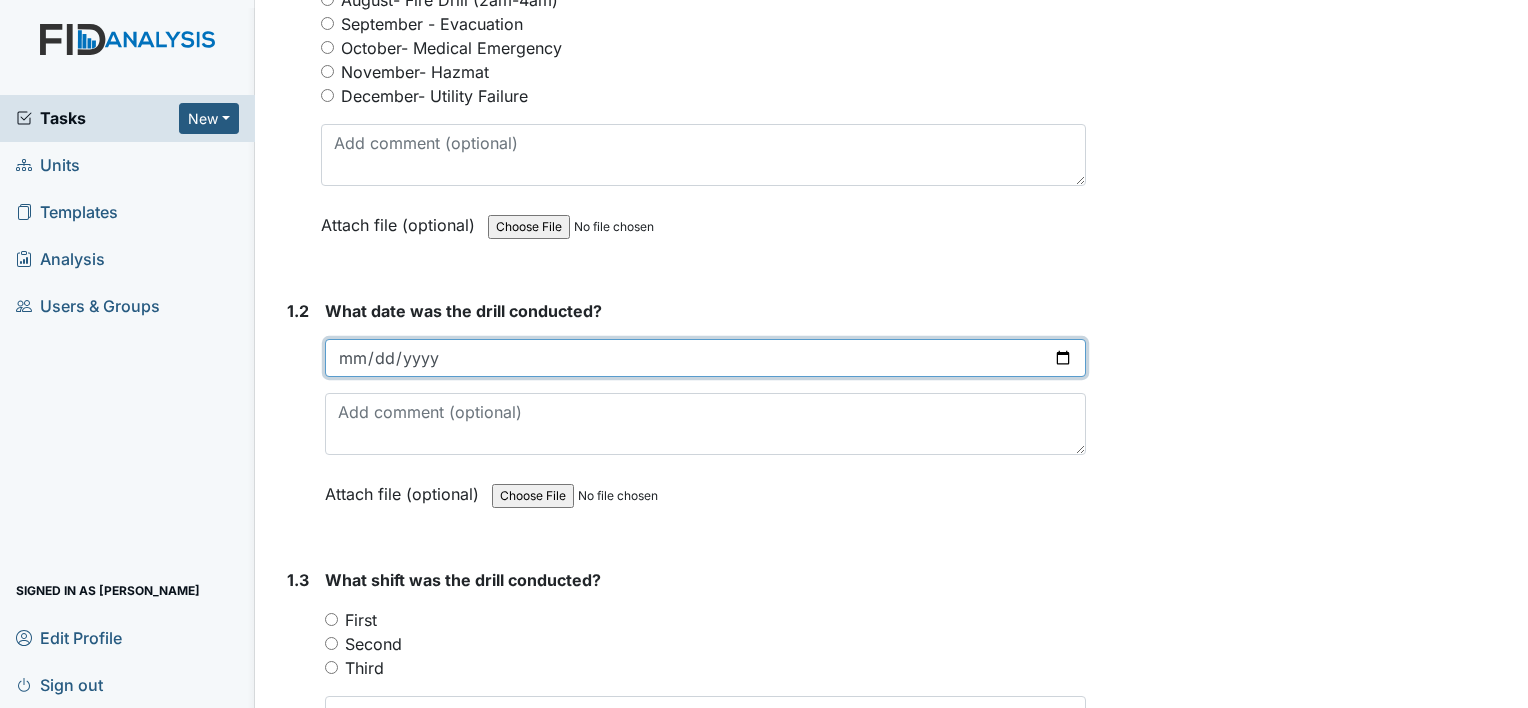 click at bounding box center (705, 358) 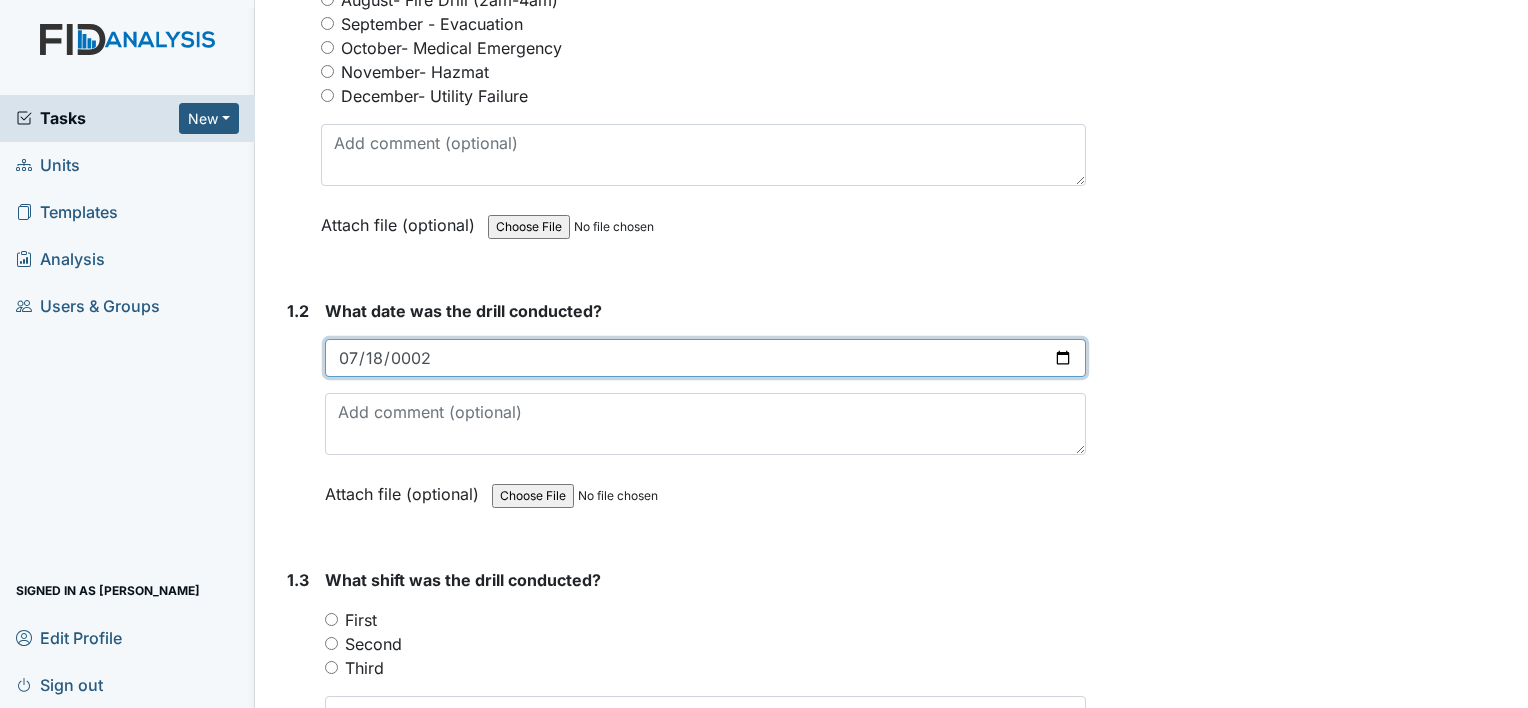 type on "0025-07-18" 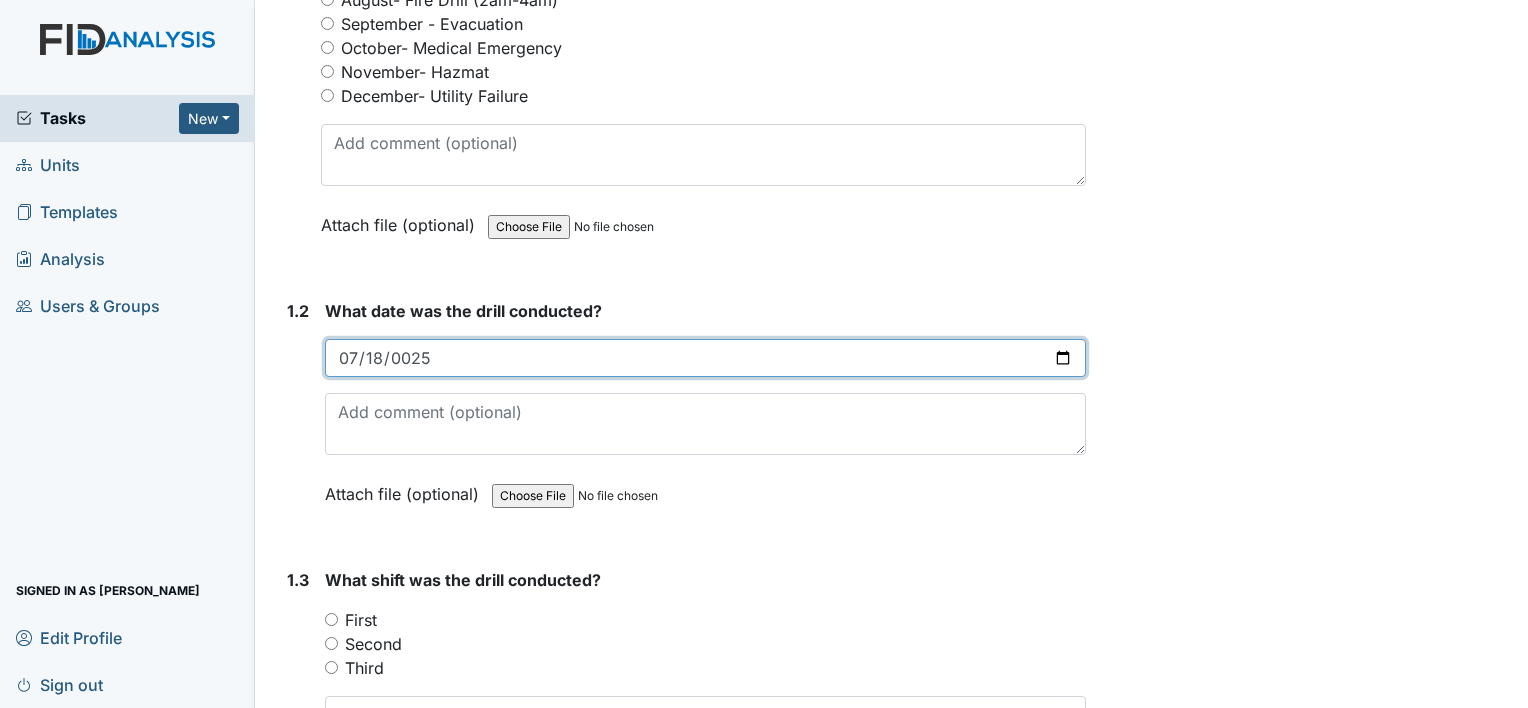 type 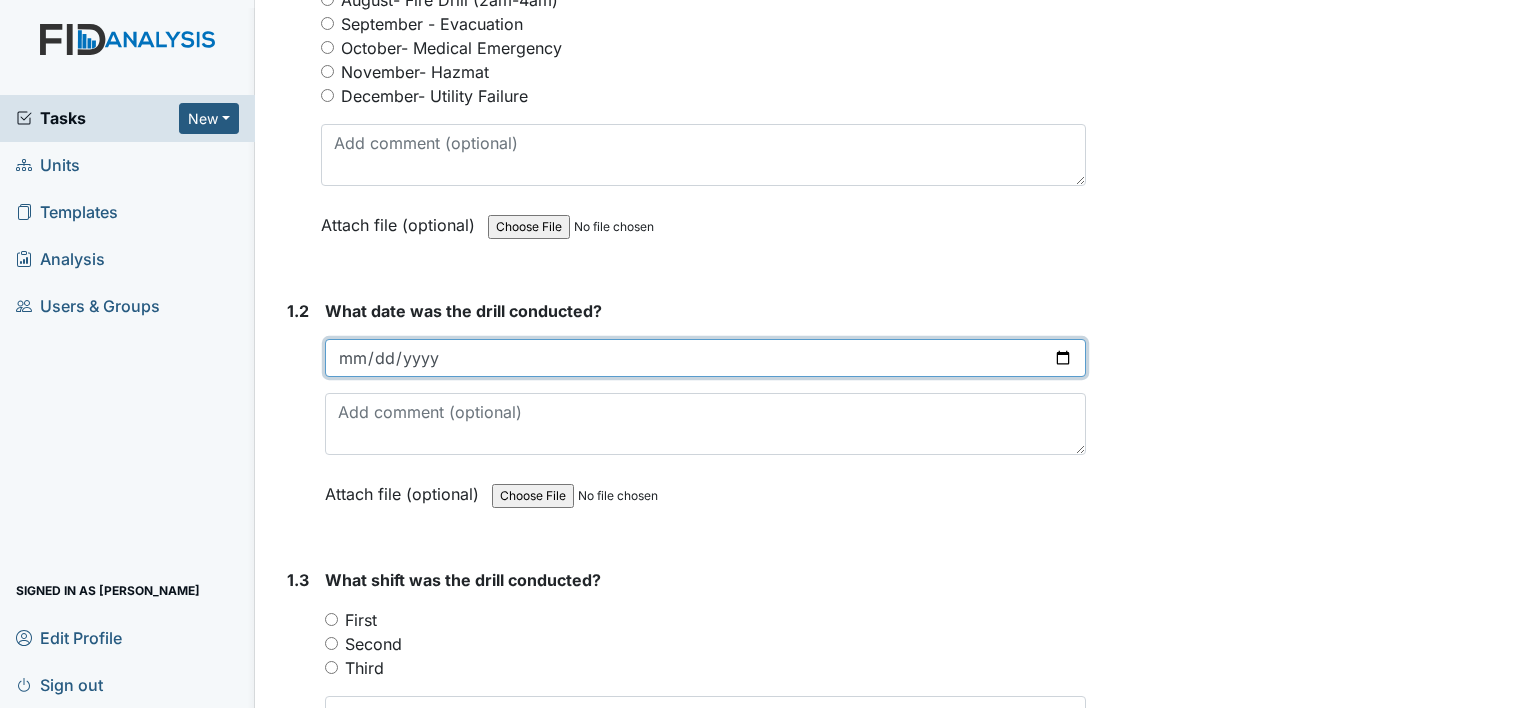click at bounding box center [705, 358] 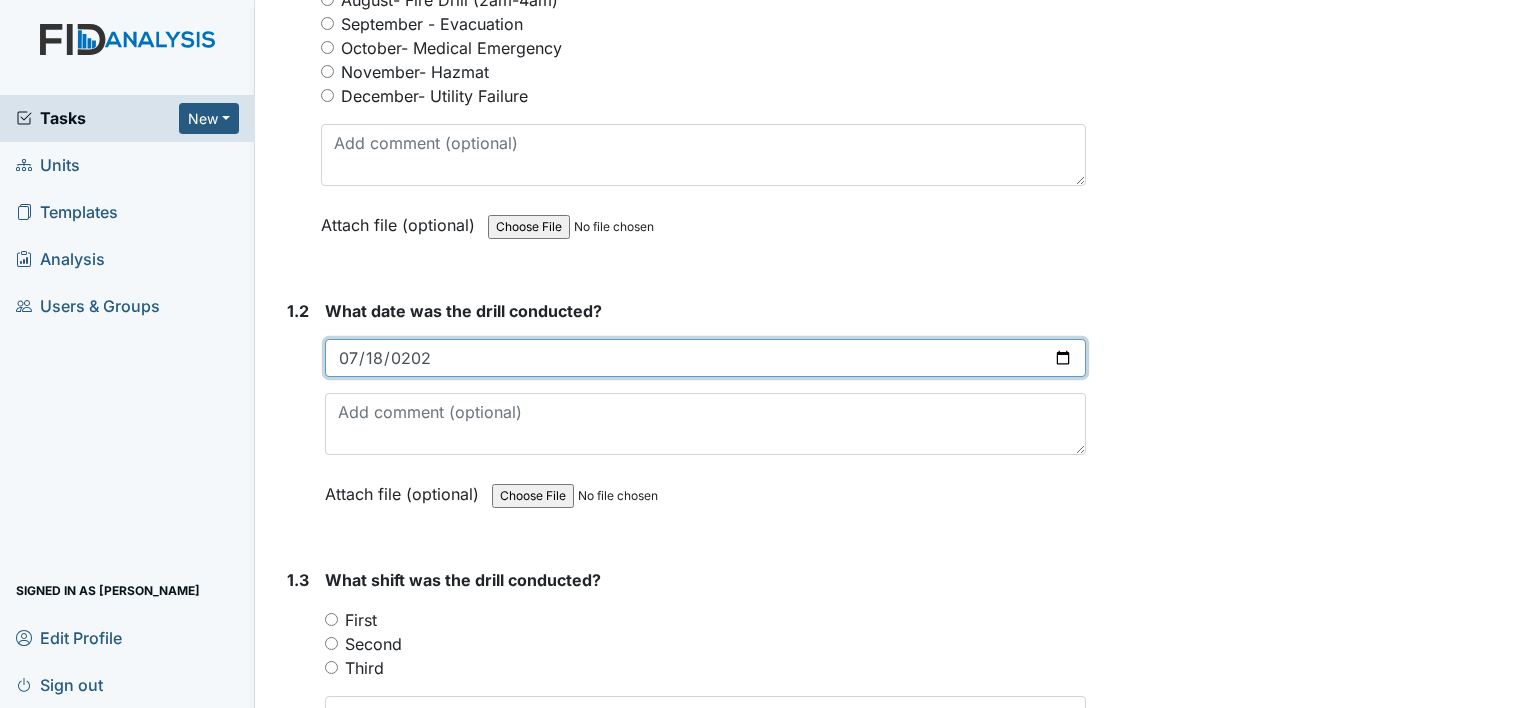 type on "2025-07-18" 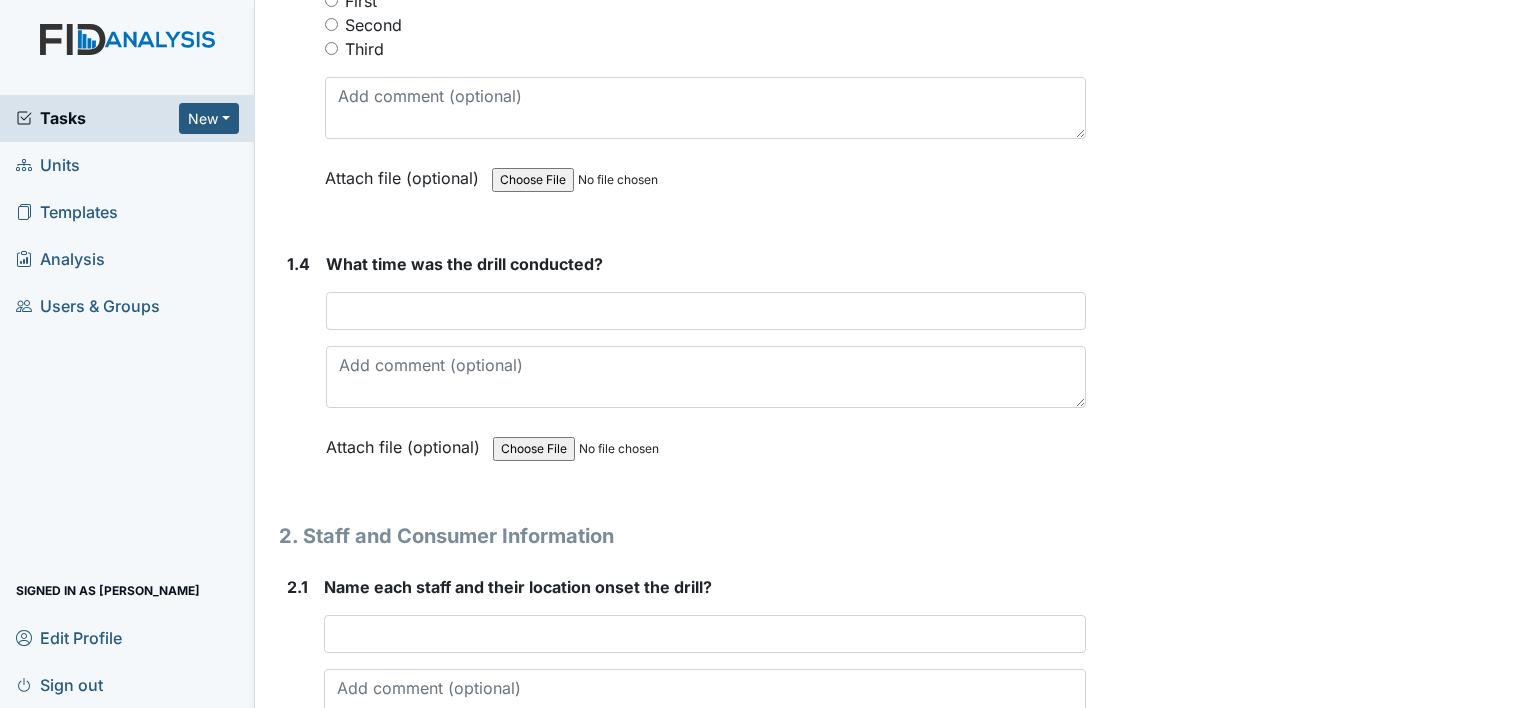 scroll, scrollTop: 520, scrollLeft: 0, axis: vertical 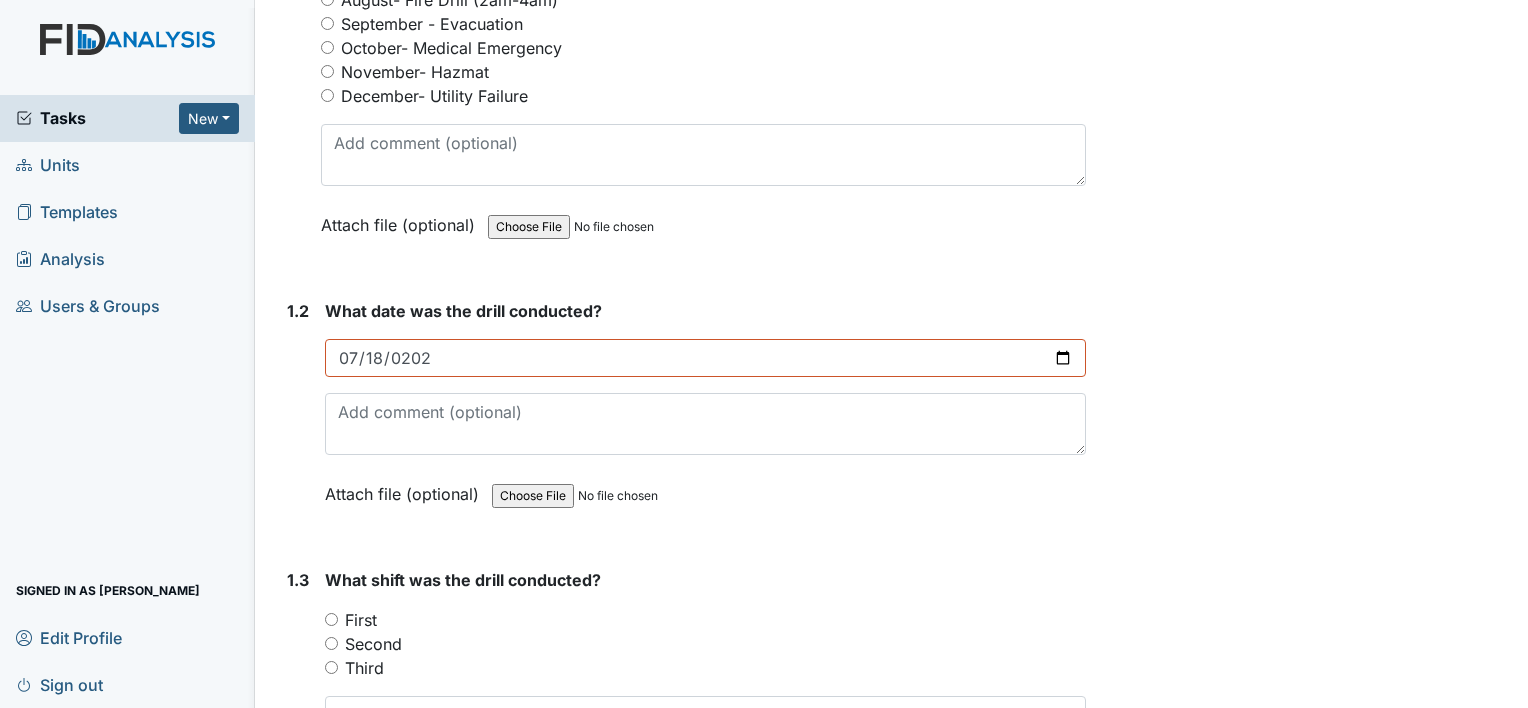 click on "Third" at bounding box center (331, 667) 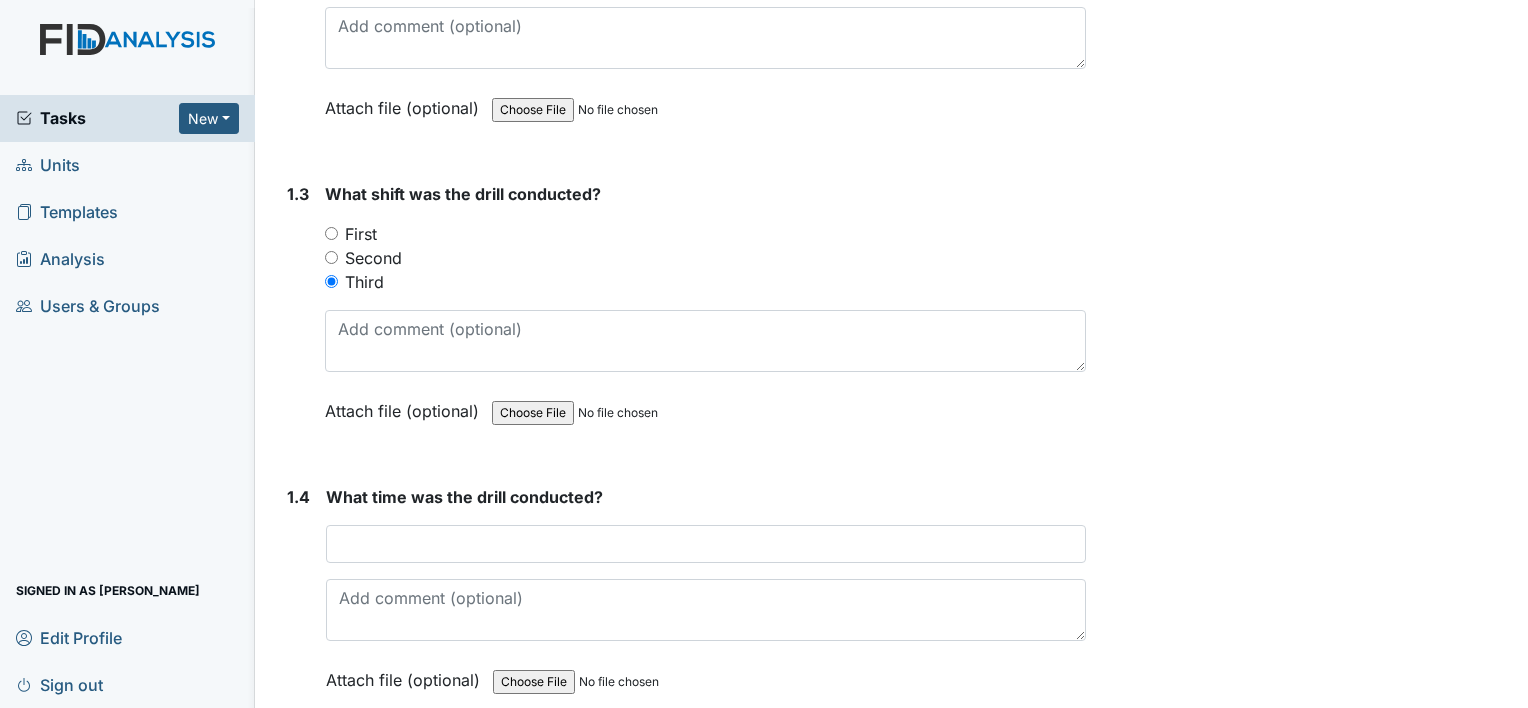 scroll, scrollTop: 946, scrollLeft: 0, axis: vertical 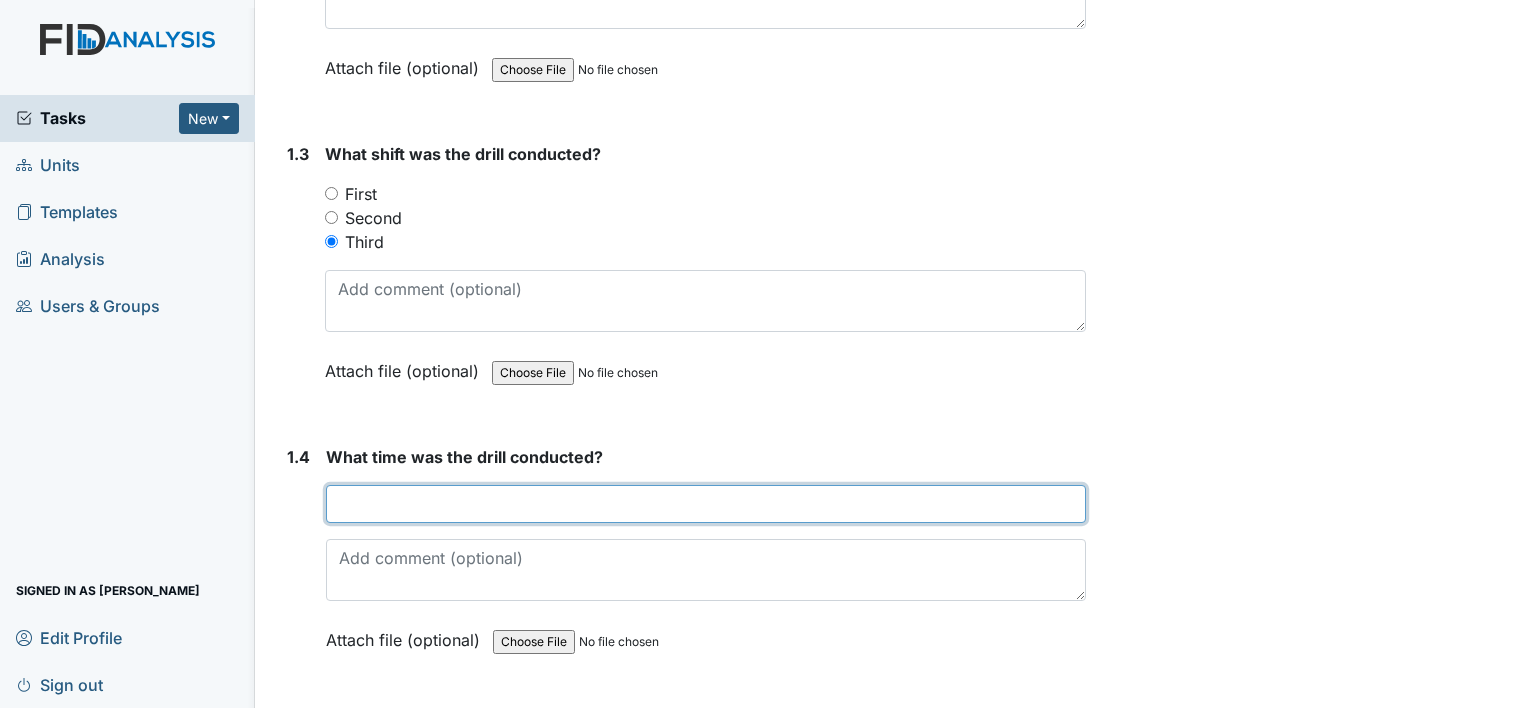 click at bounding box center [706, 504] 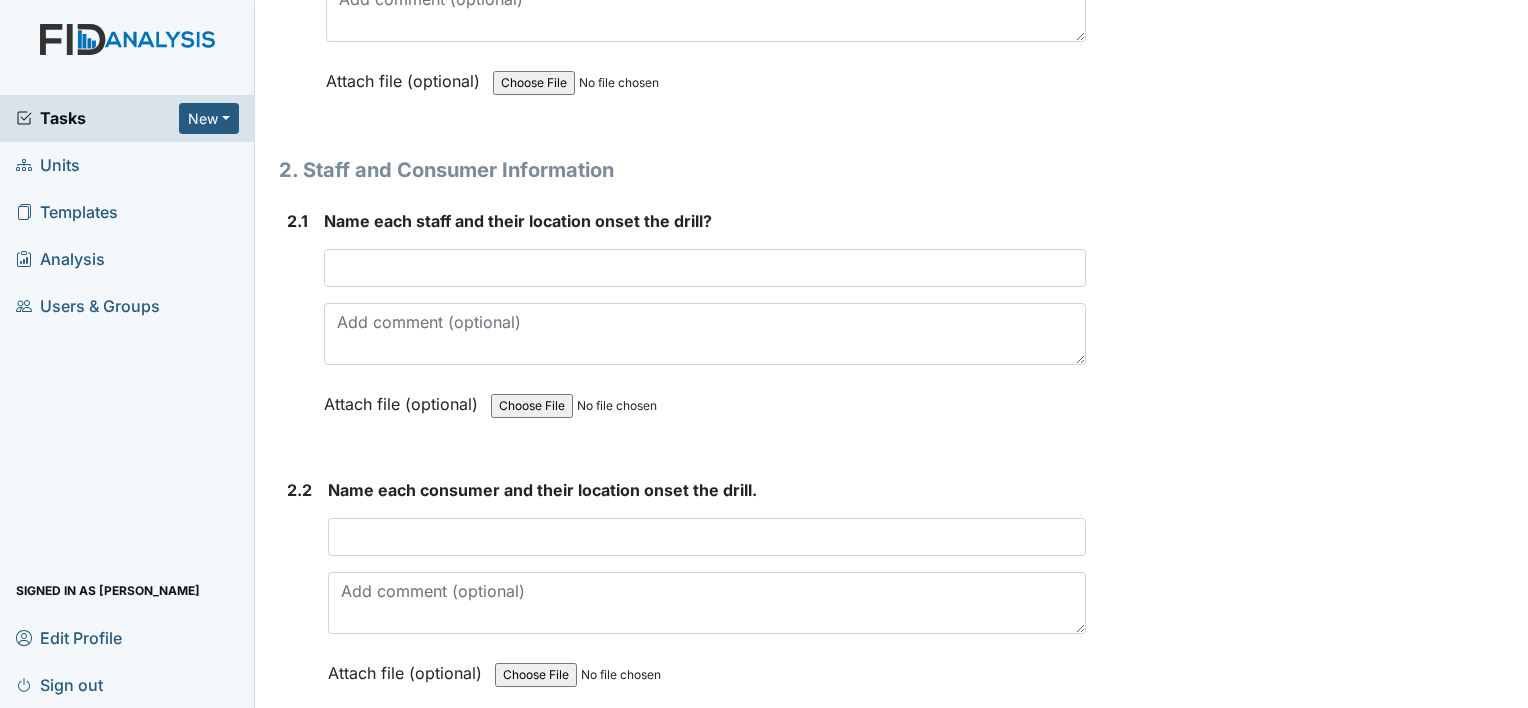 scroll, scrollTop: 1520, scrollLeft: 0, axis: vertical 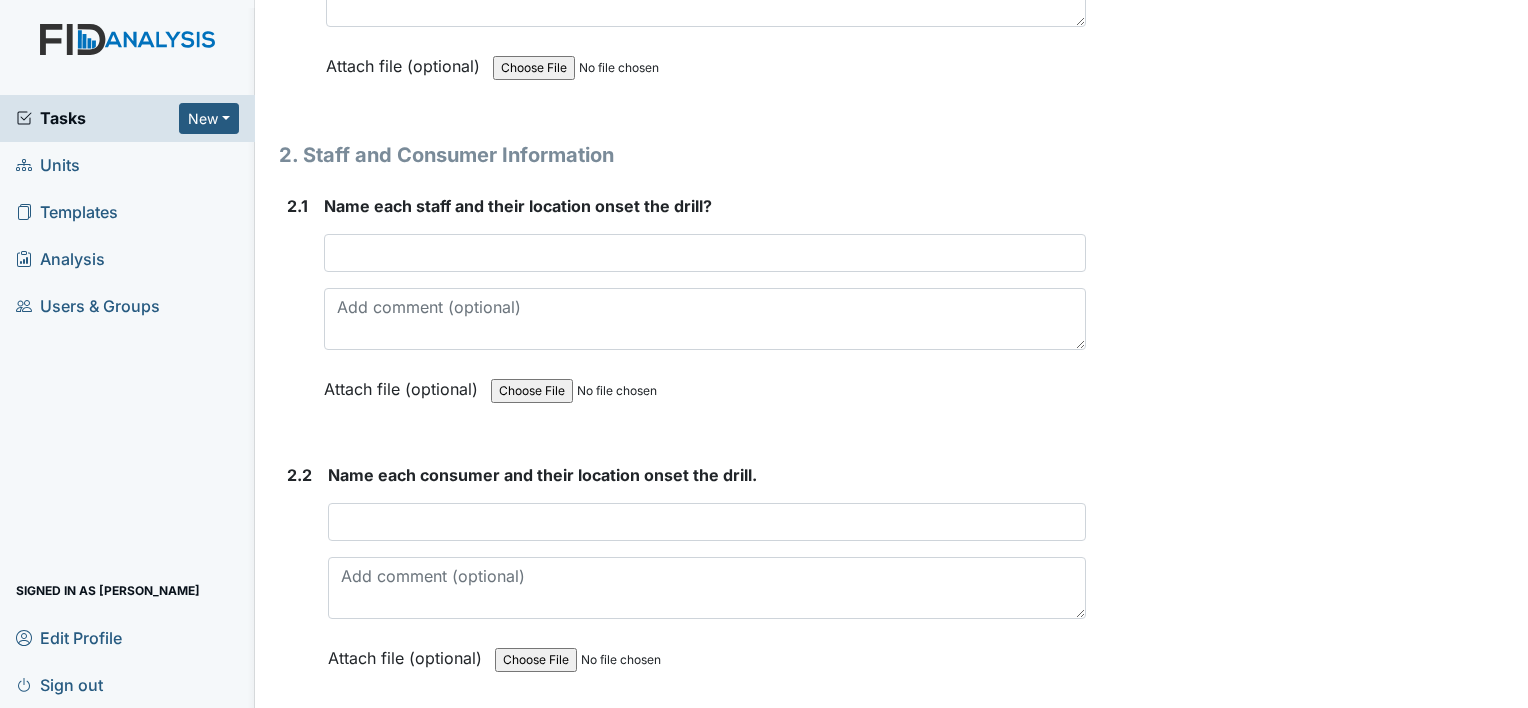 type on "6:45 am" 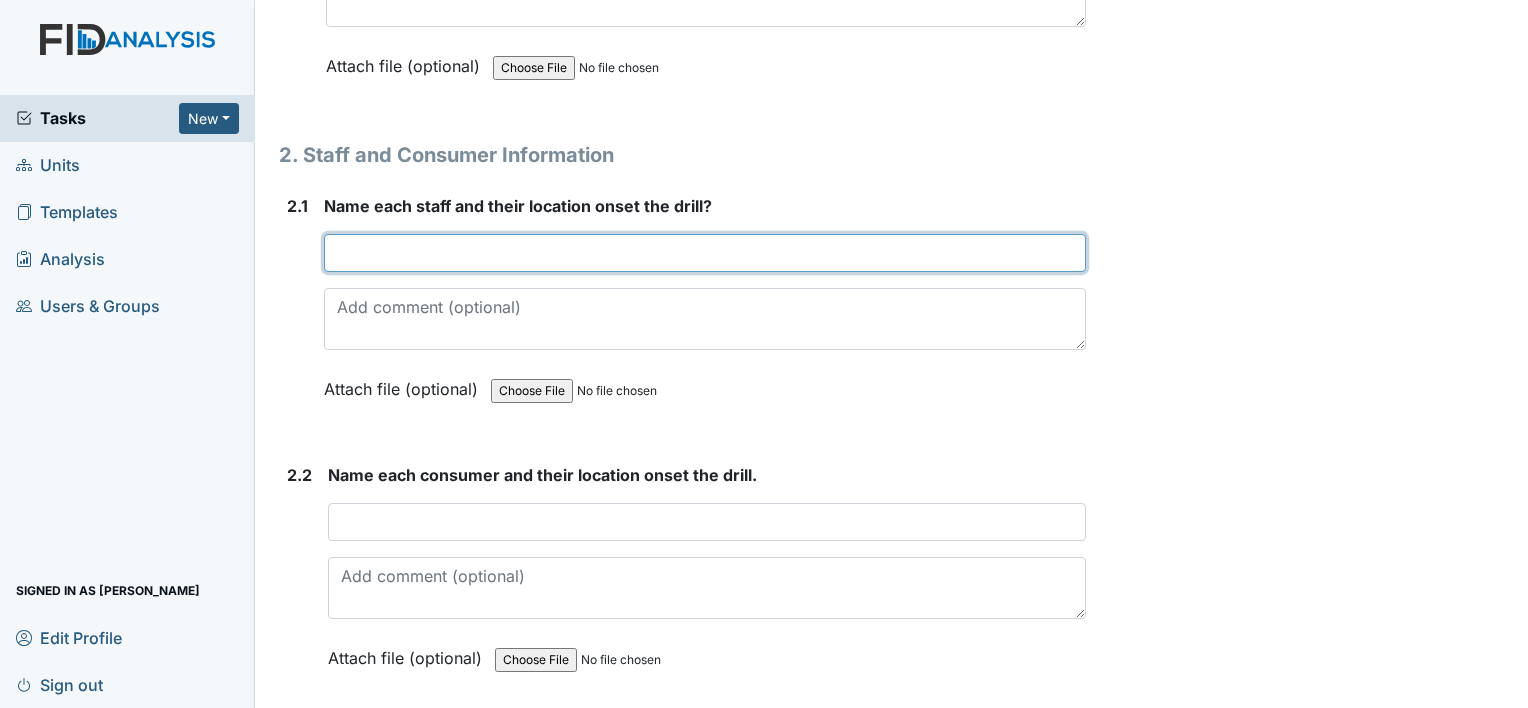 click at bounding box center (705, 253) 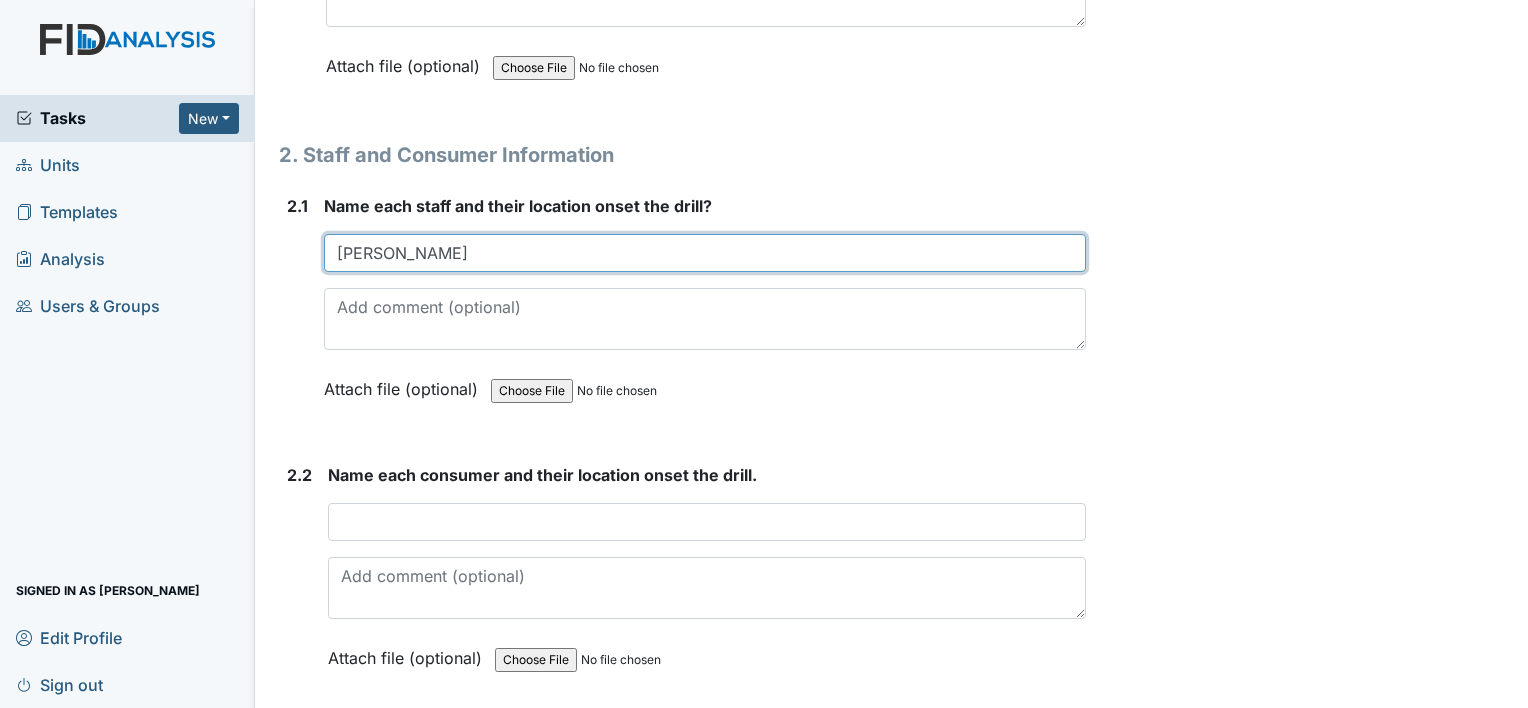 type on "Thersa" 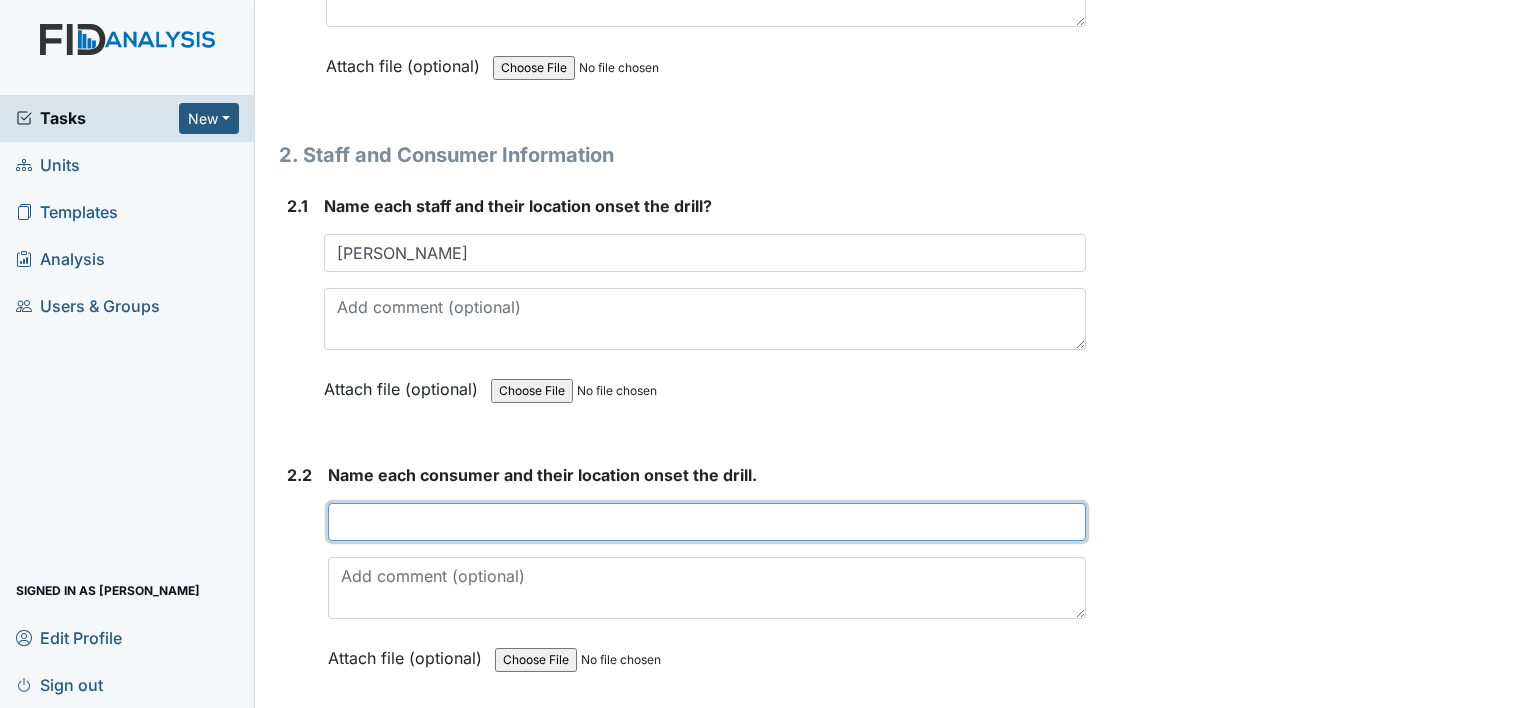 click at bounding box center [707, 522] 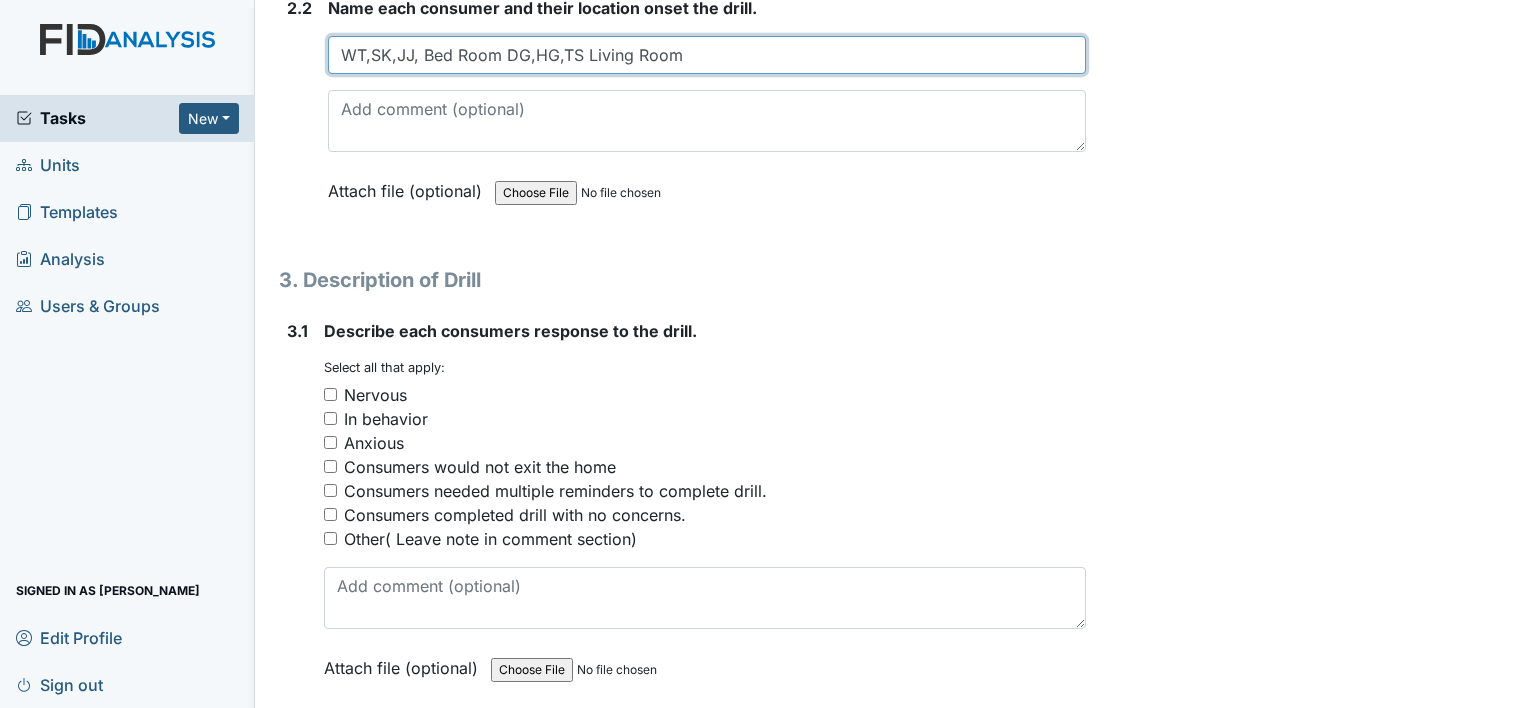 scroll, scrollTop: 2027, scrollLeft: 0, axis: vertical 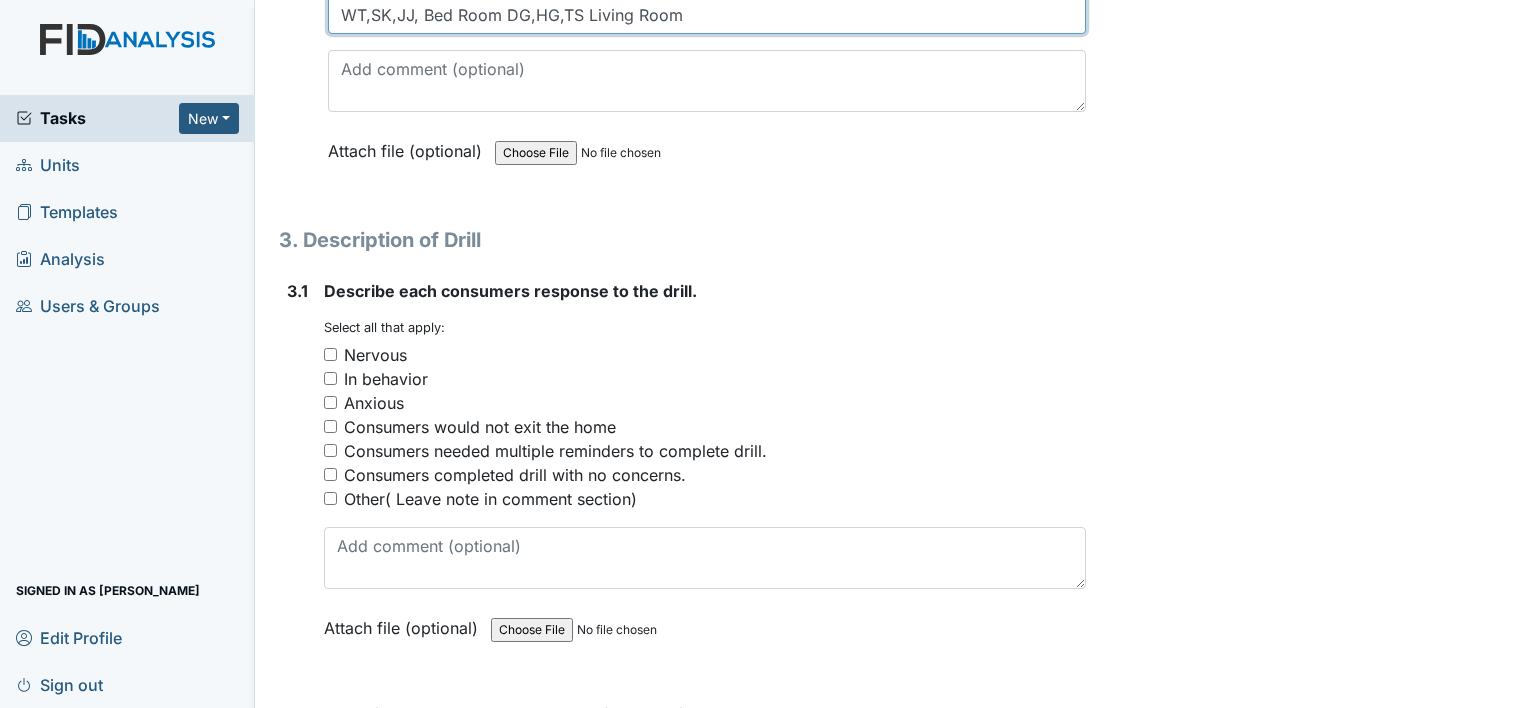 type on "WT,SK,JJ, Bed Room DG,HG,TS Living Room" 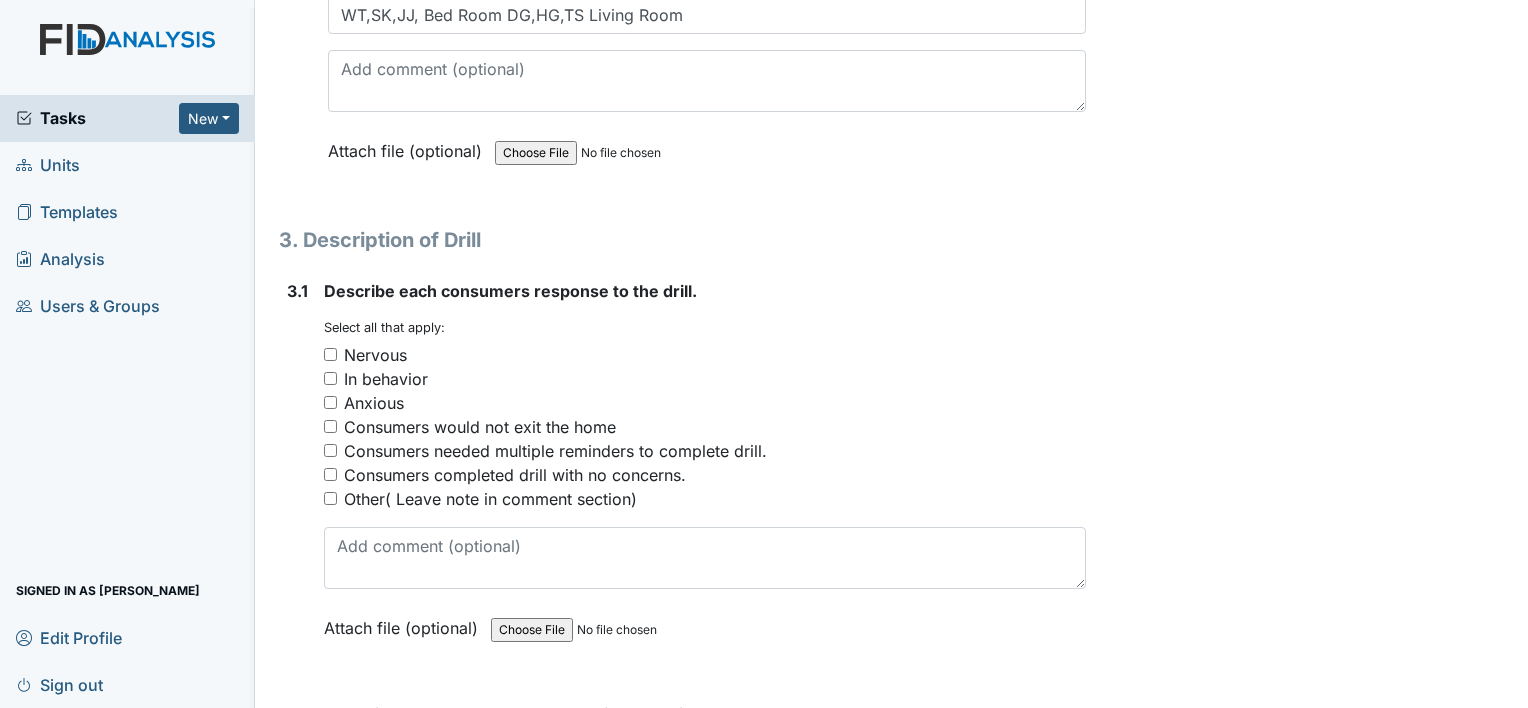 click on "Consumers completed drill with no concerns." at bounding box center (330, 474) 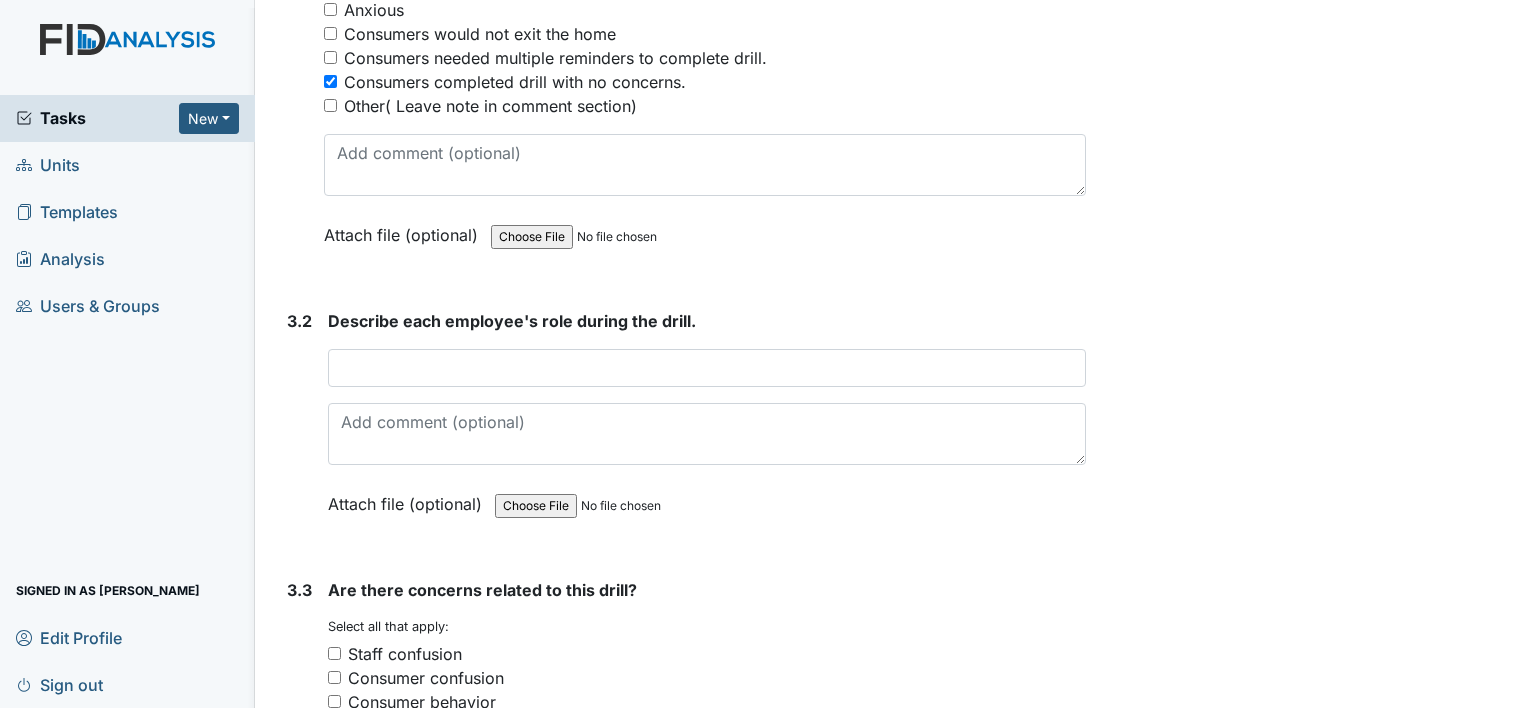 scroll, scrollTop: 2427, scrollLeft: 0, axis: vertical 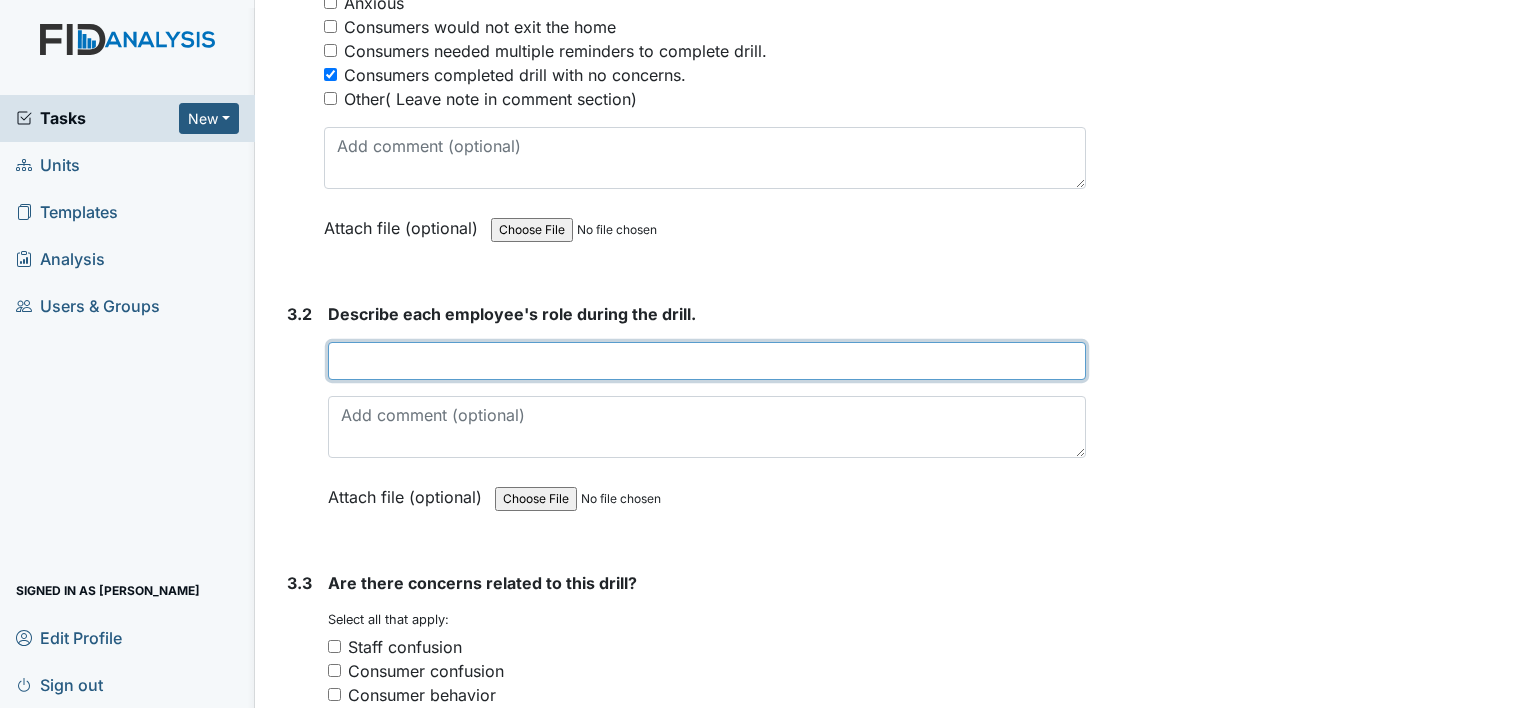 click at bounding box center (707, 361) 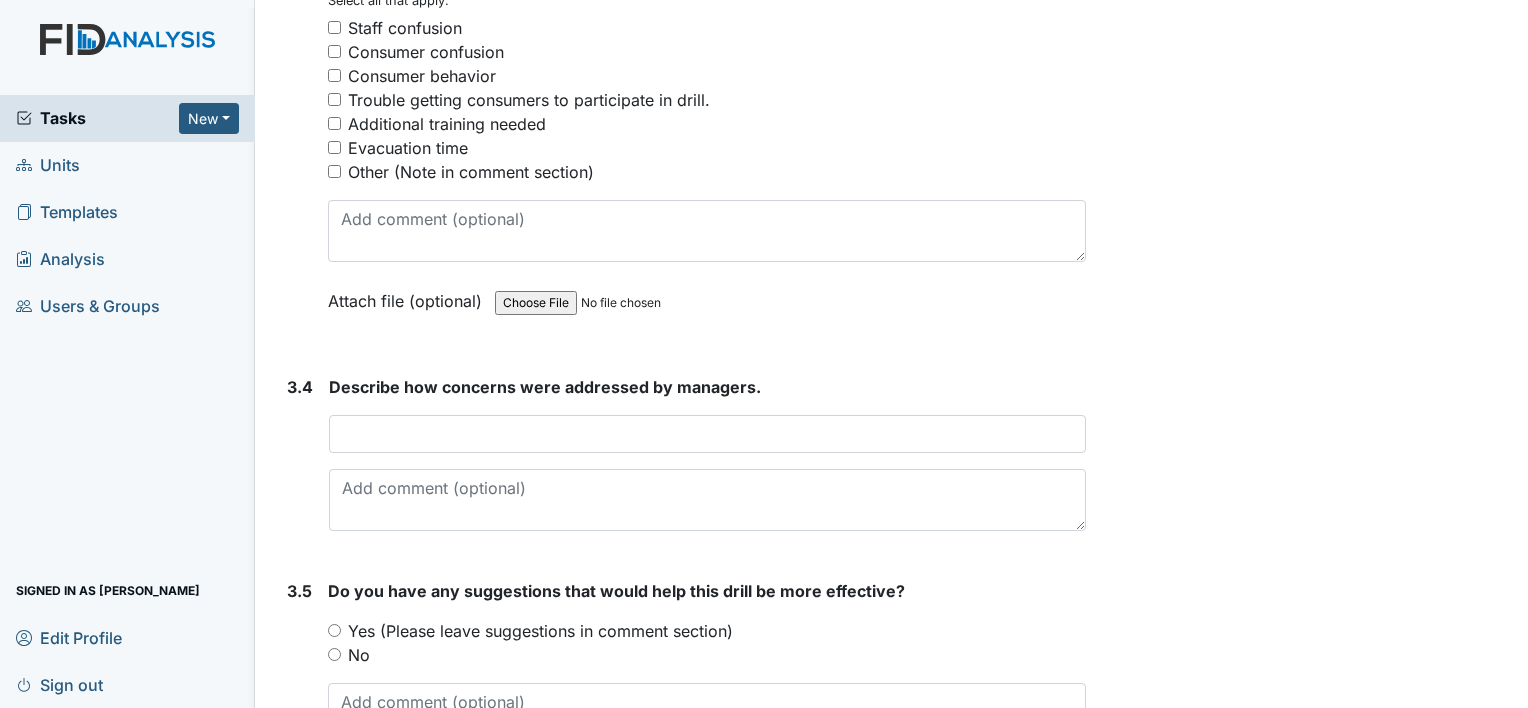 scroll, scrollTop: 3174, scrollLeft: 0, axis: vertical 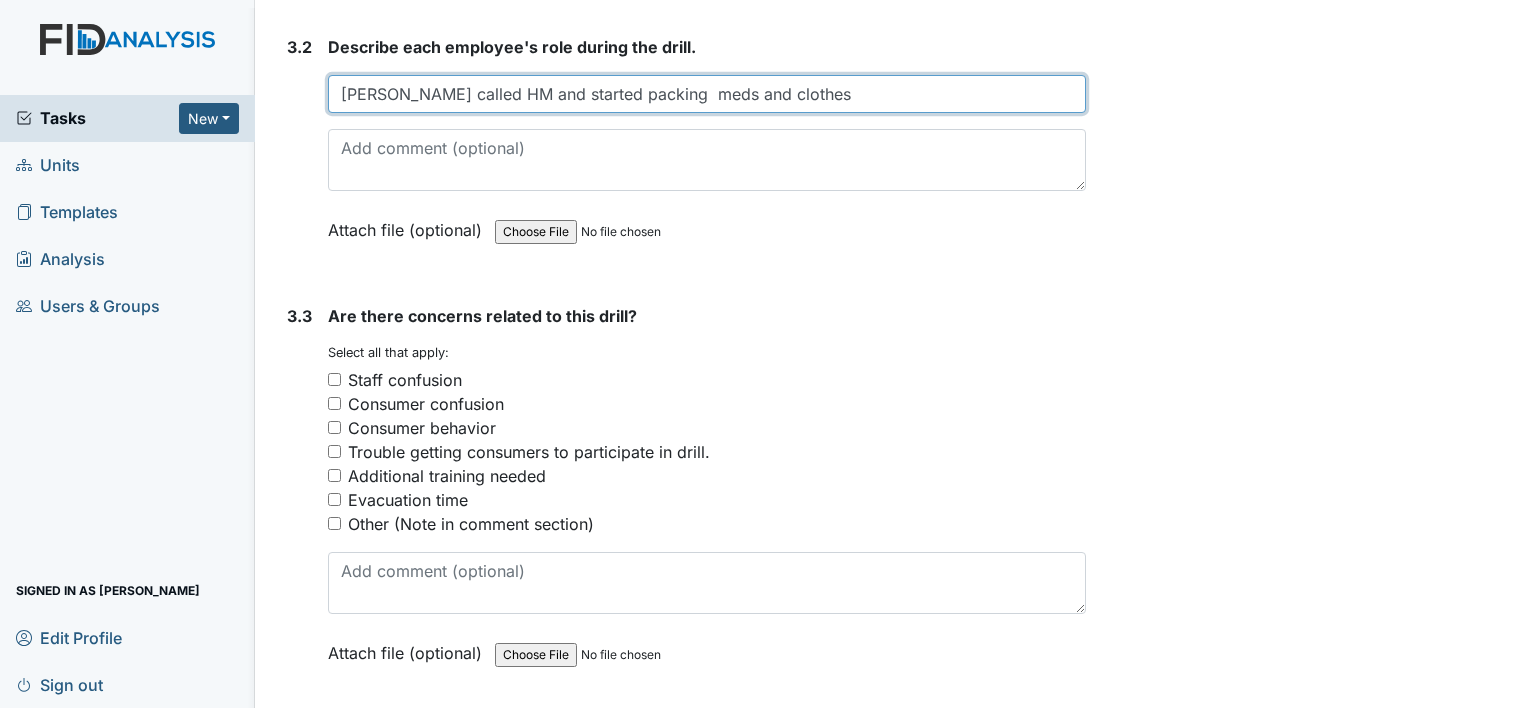 type on "Thersa called HM and started packing  meds and clothes" 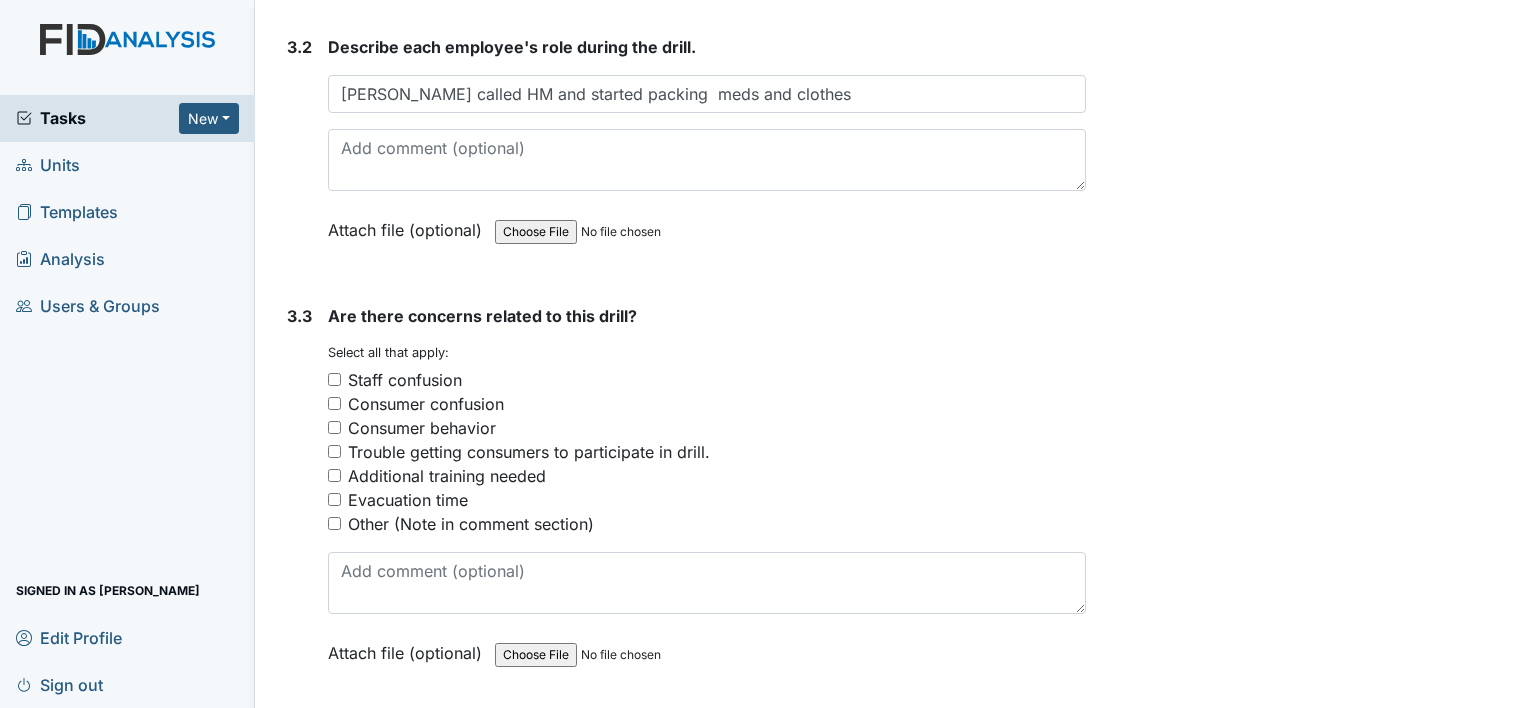 click on "Other (Note in comment section)" at bounding box center (334, 523) 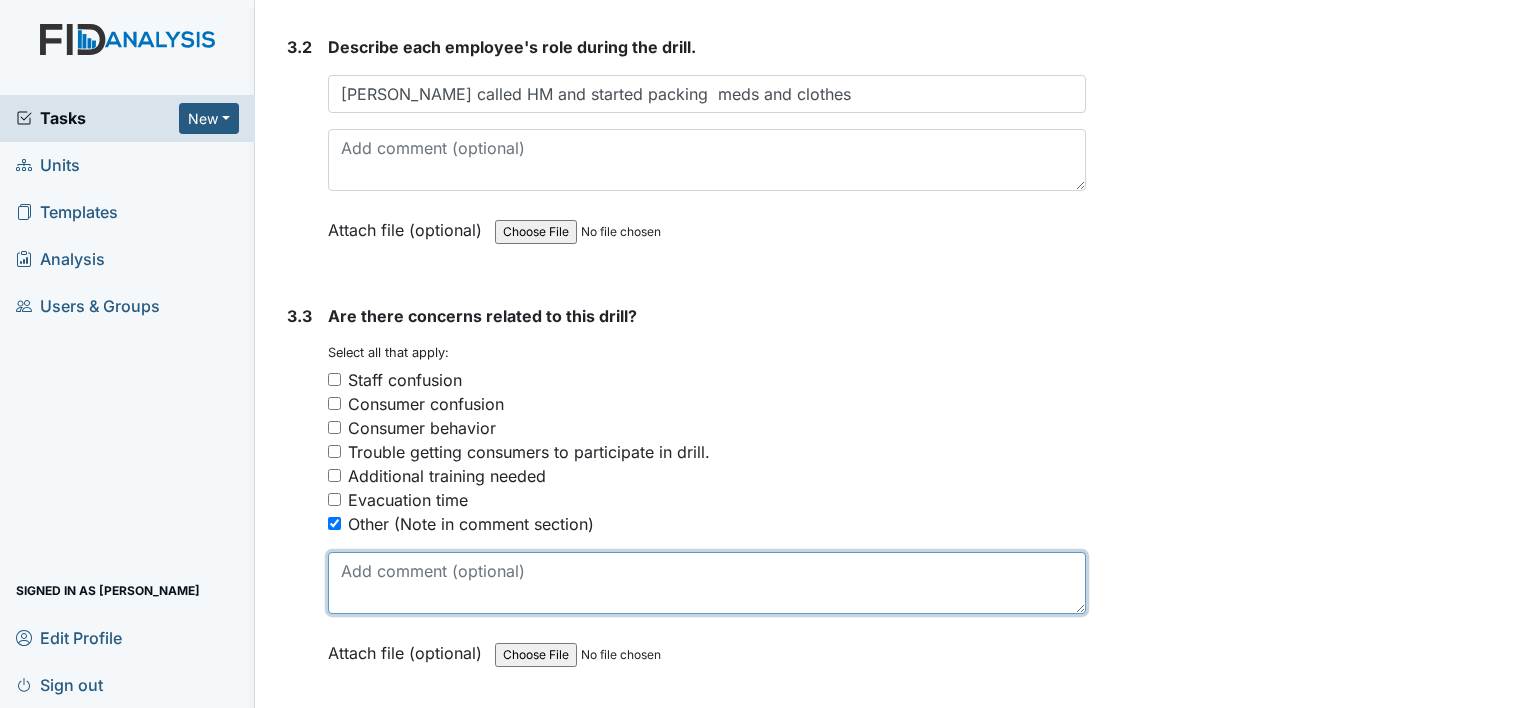 click at bounding box center [707, 583] 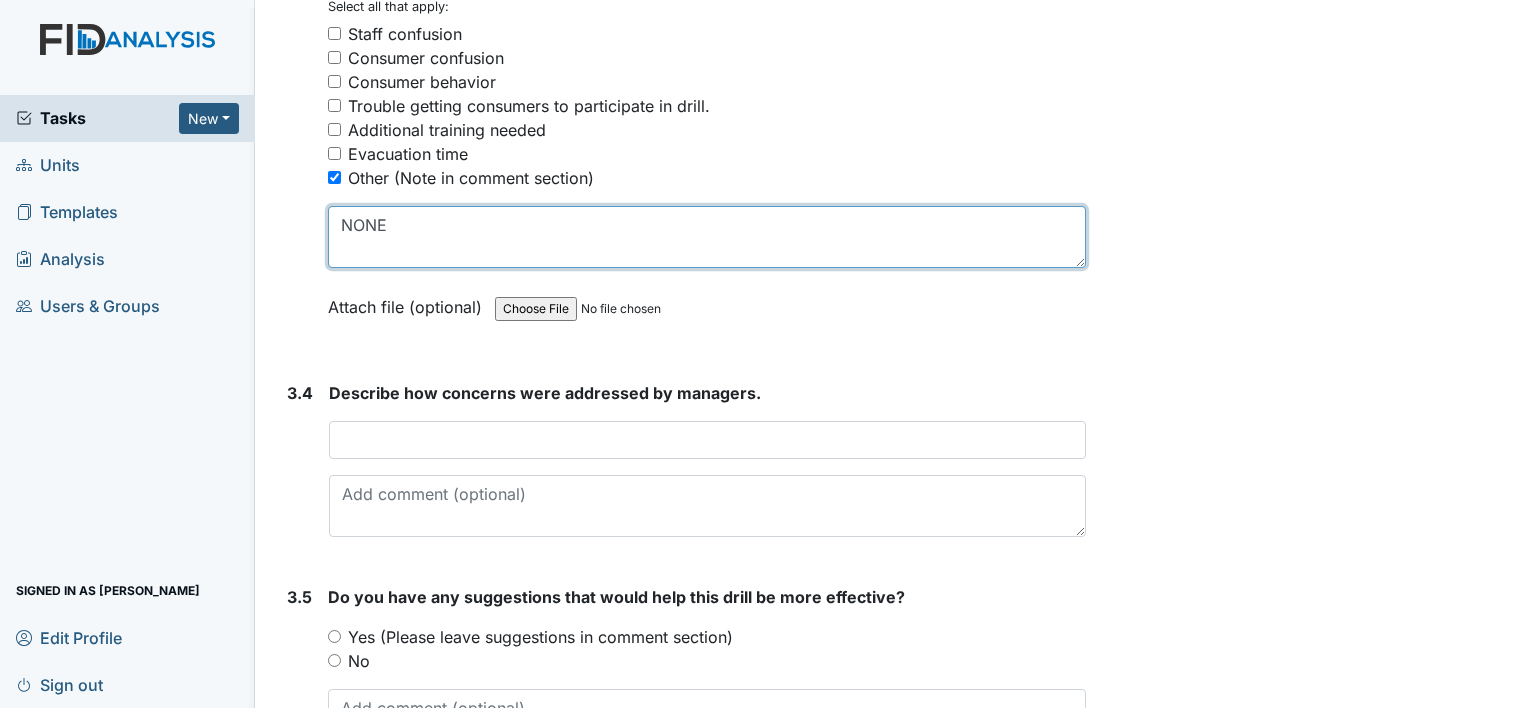 scroll, scrollTop: 3080, scrollLeft: 0, axis: vertical 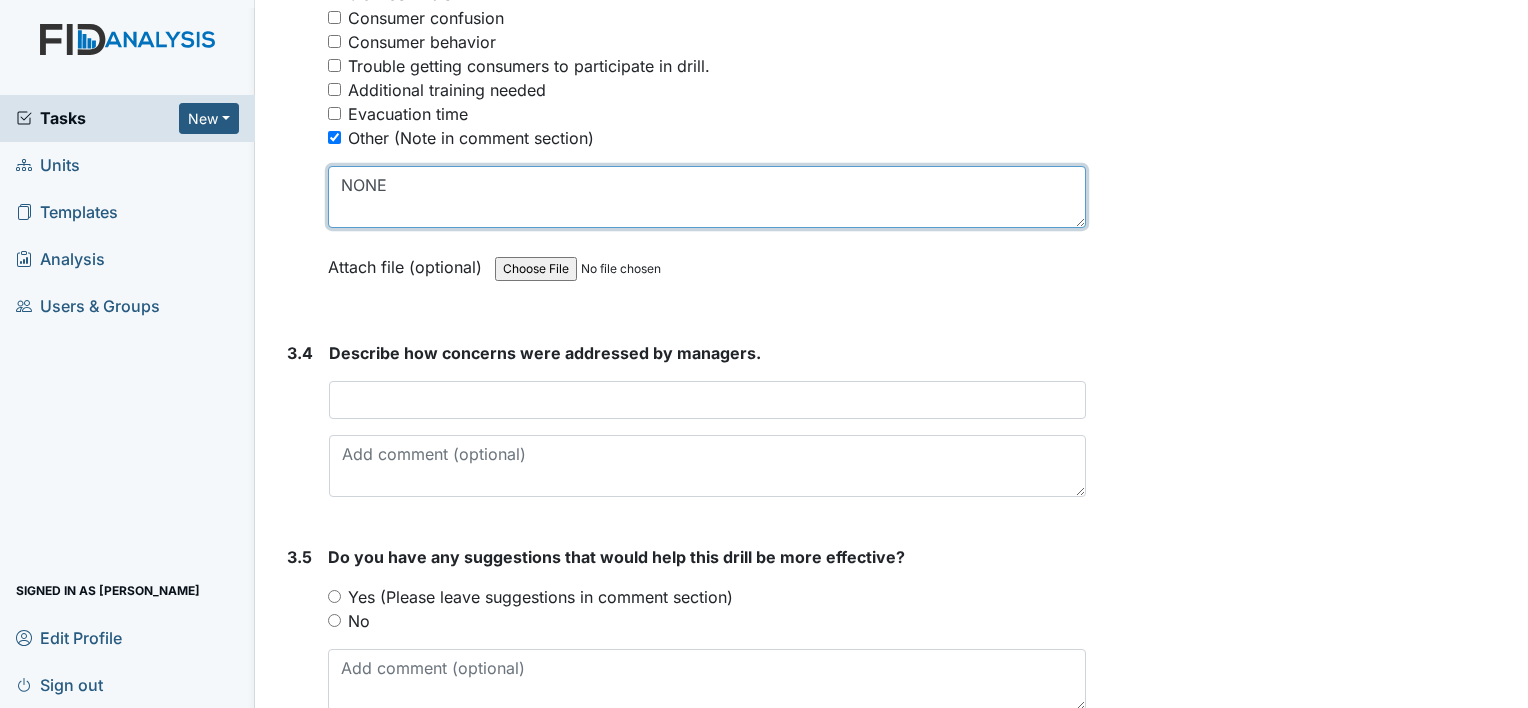 type on "NONE" 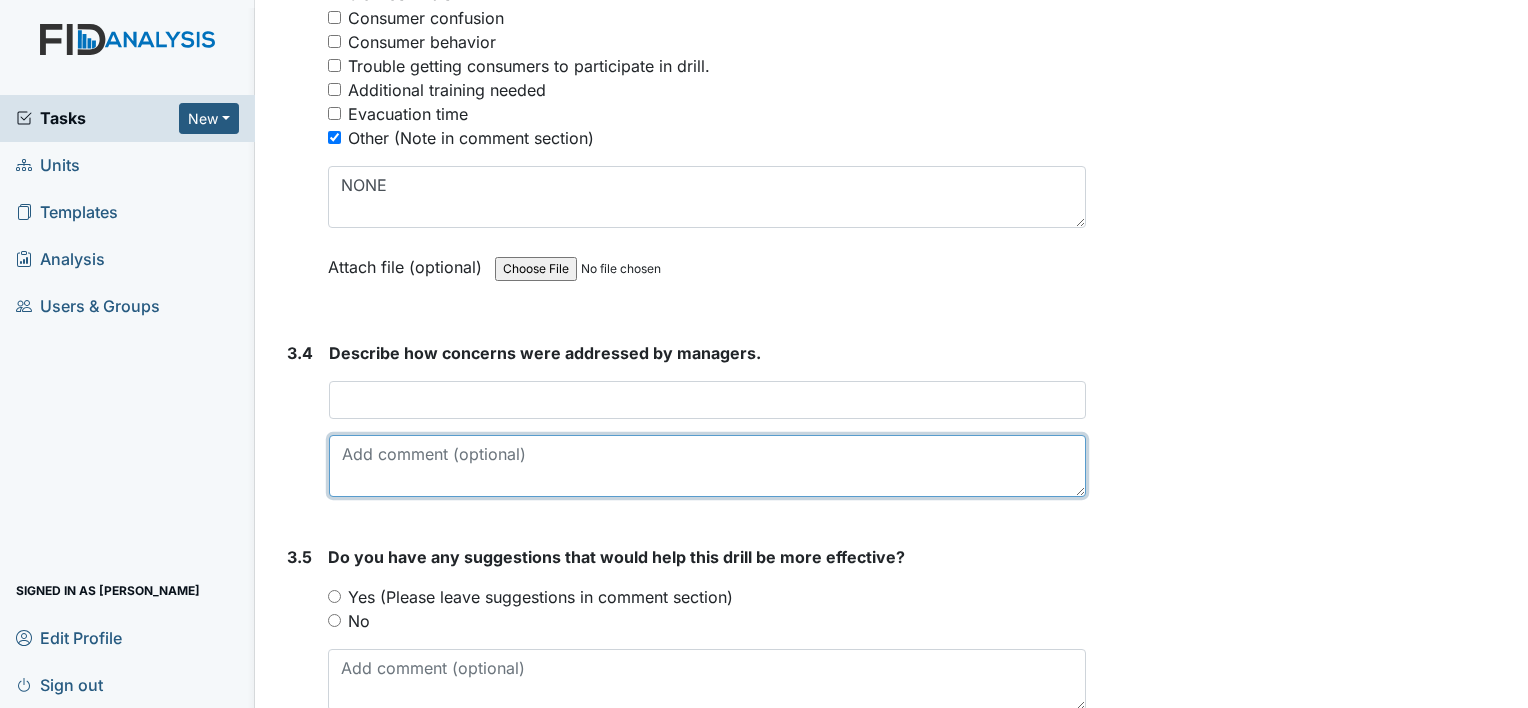 click at bounding box center (707, 466) 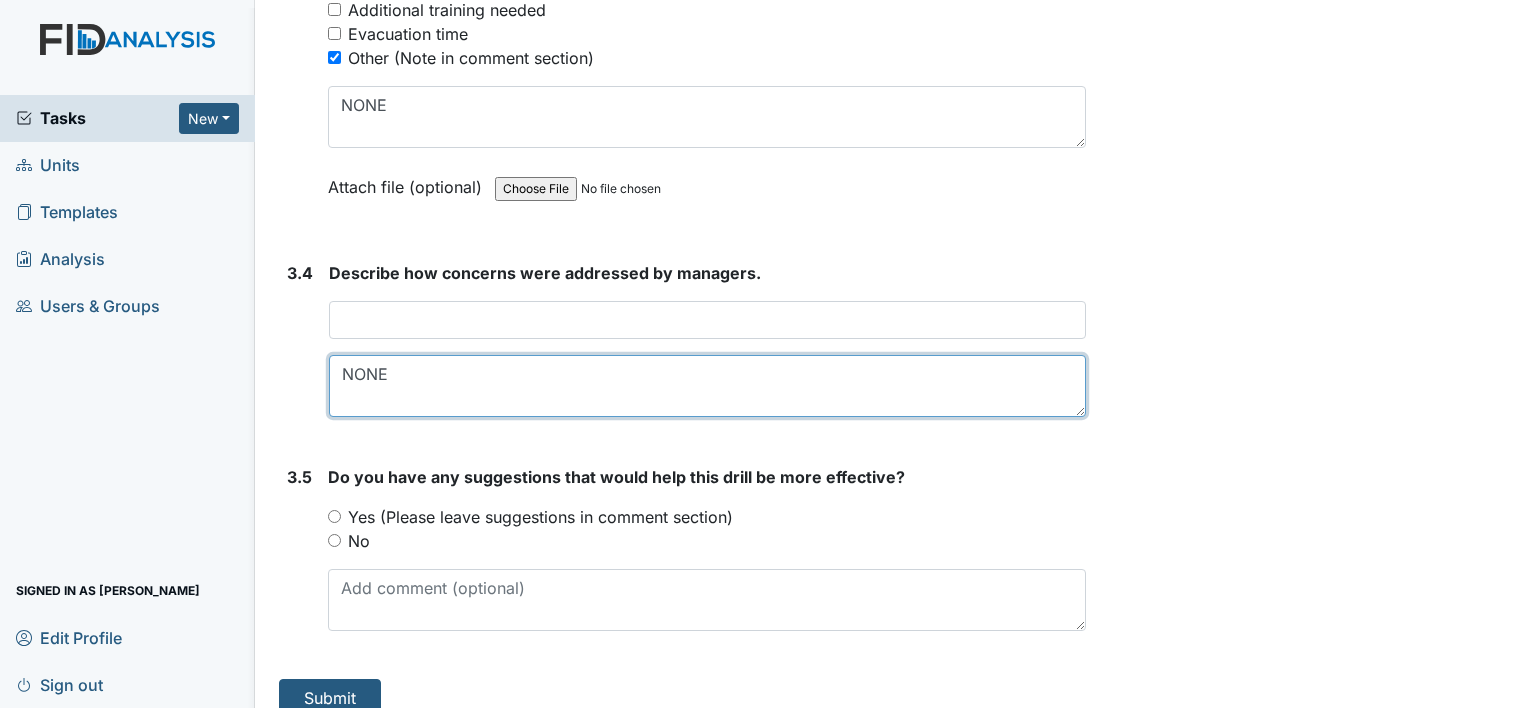 scroll, scrollTop: 3174, scrollLeft: 0, axis: vertical 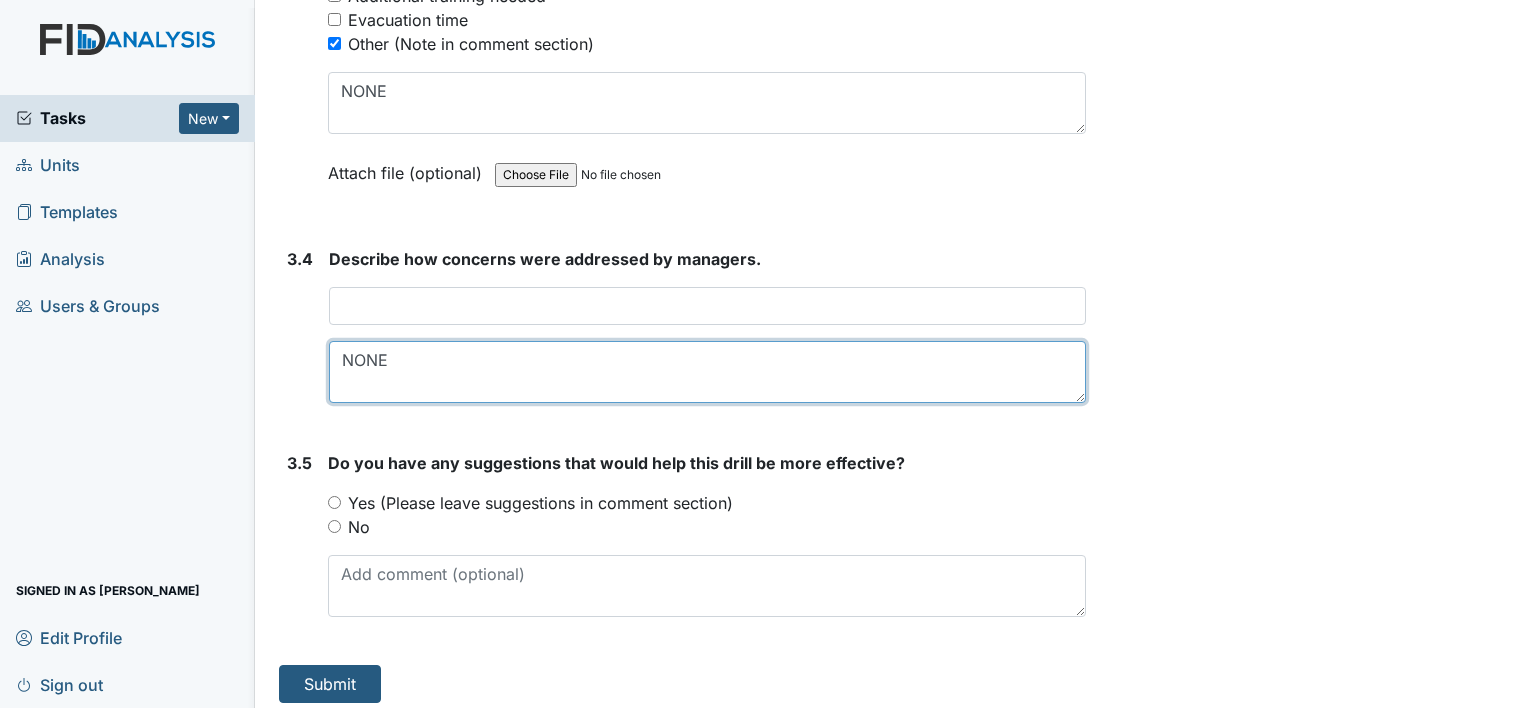 type on "NONE" 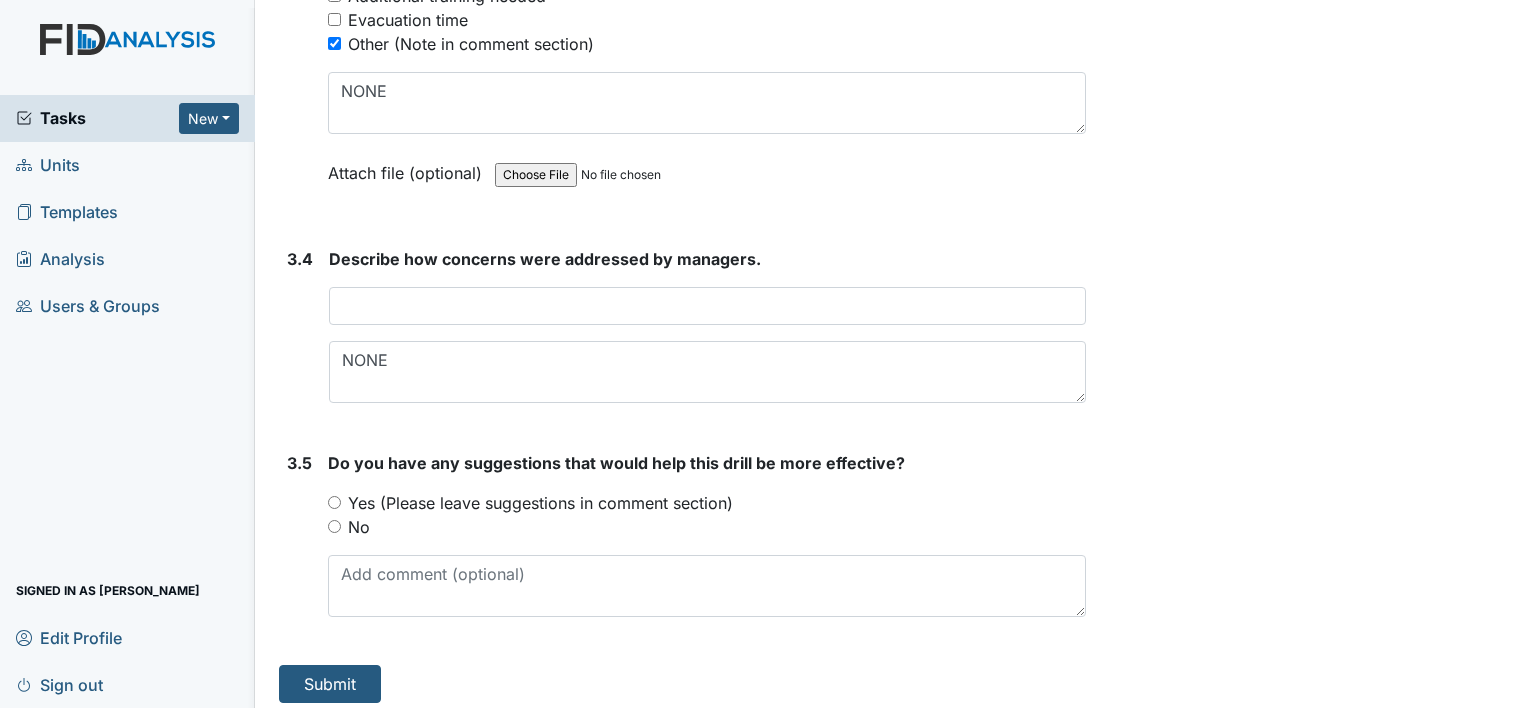 click on "You must select one of the below options.
Yes (Please leave suggestions in comment section)
No" at bounding box center (707, 515) 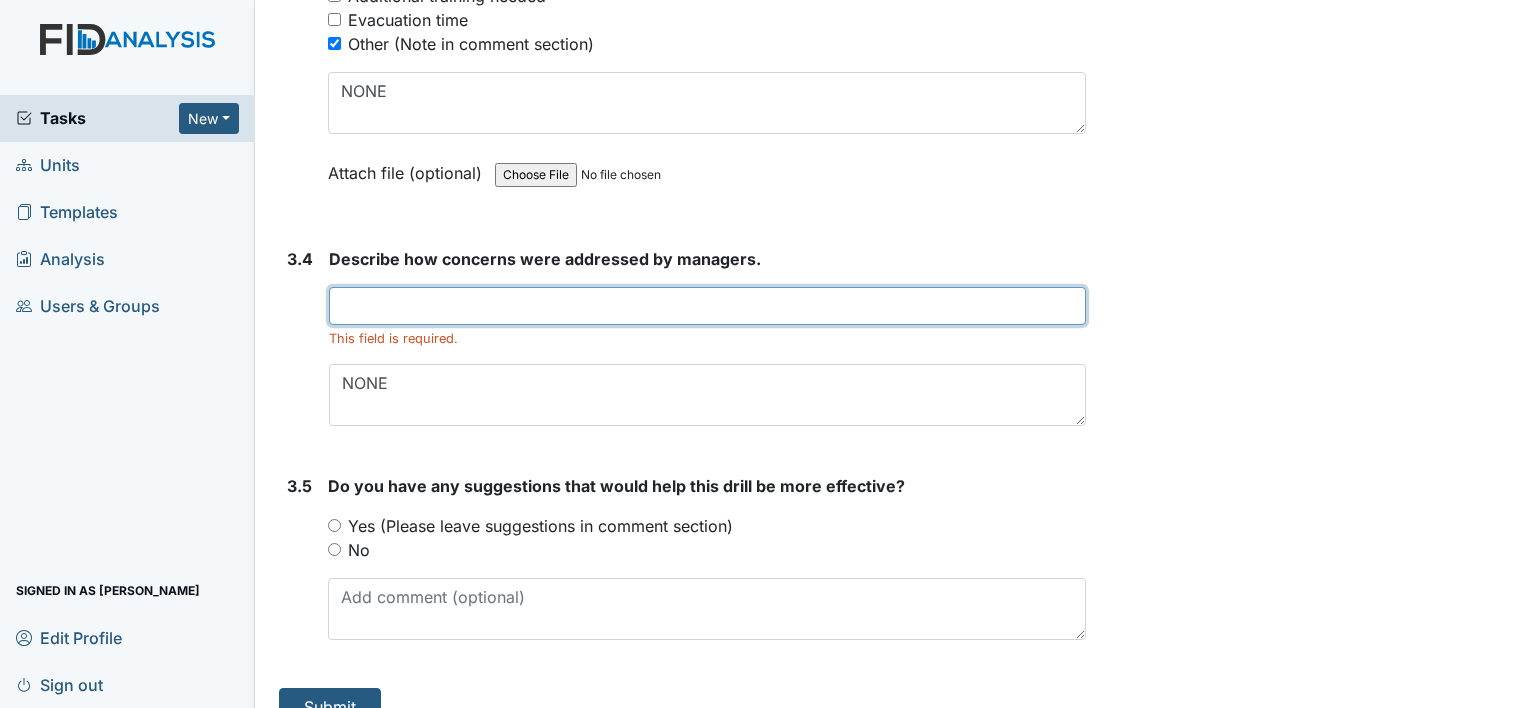 click at bounding box center [707, 306] 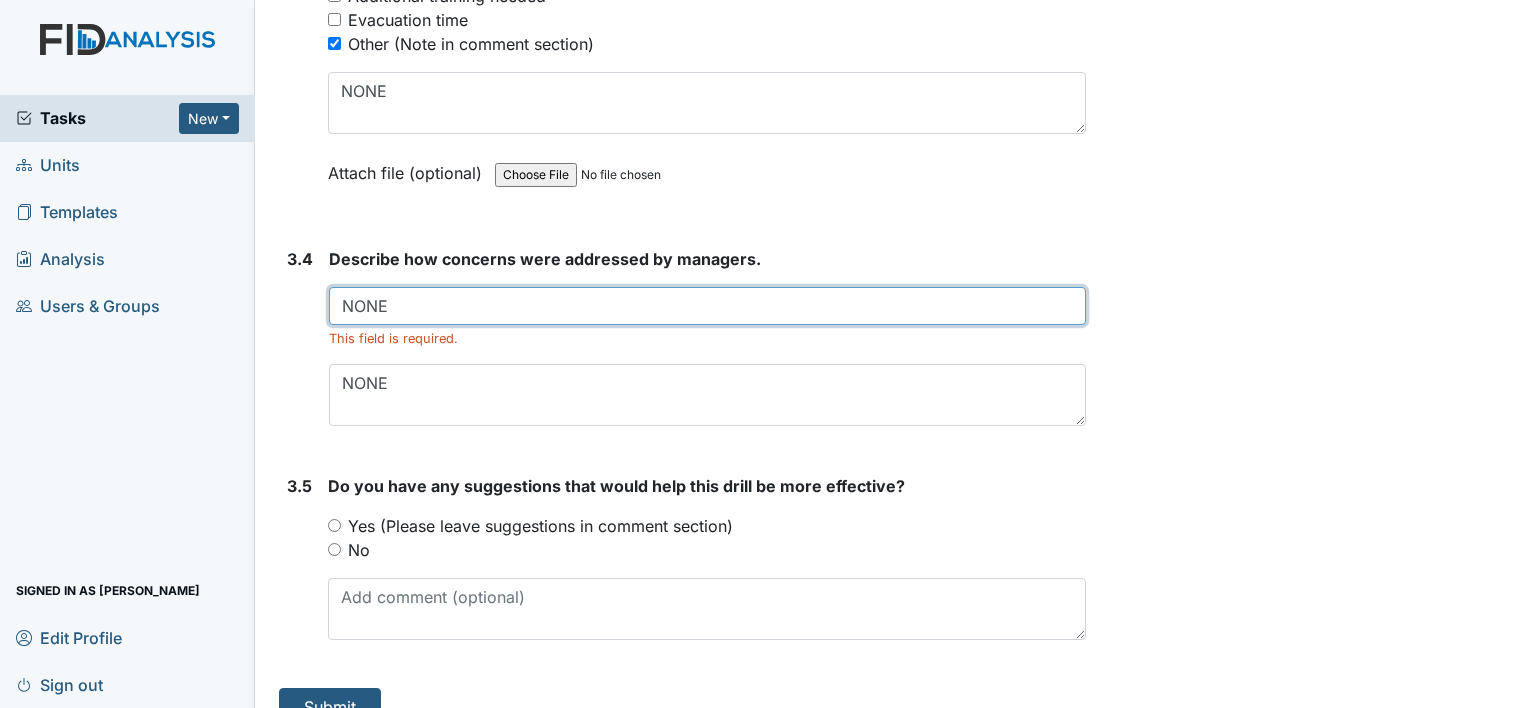 type on "NONE" 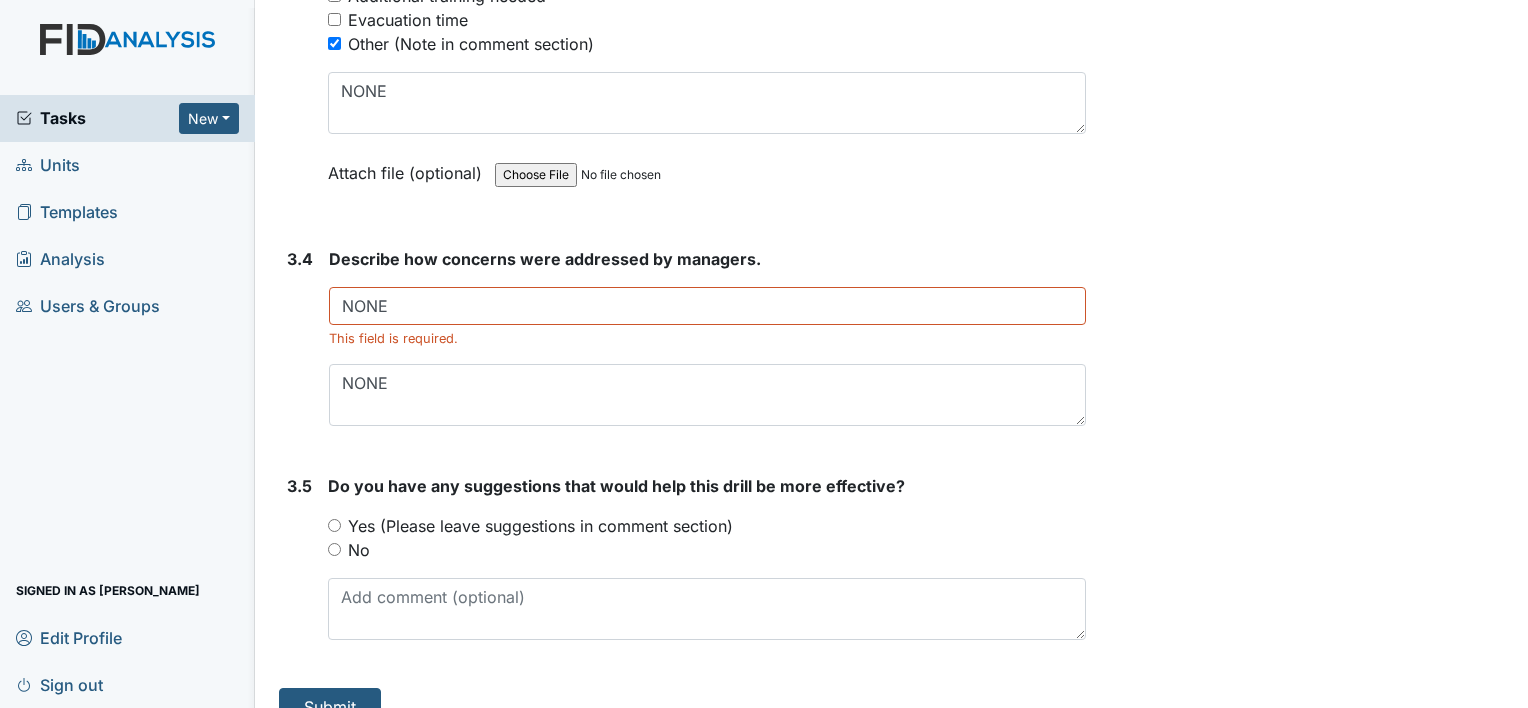 click on "No" at bounding box center [334, 549] 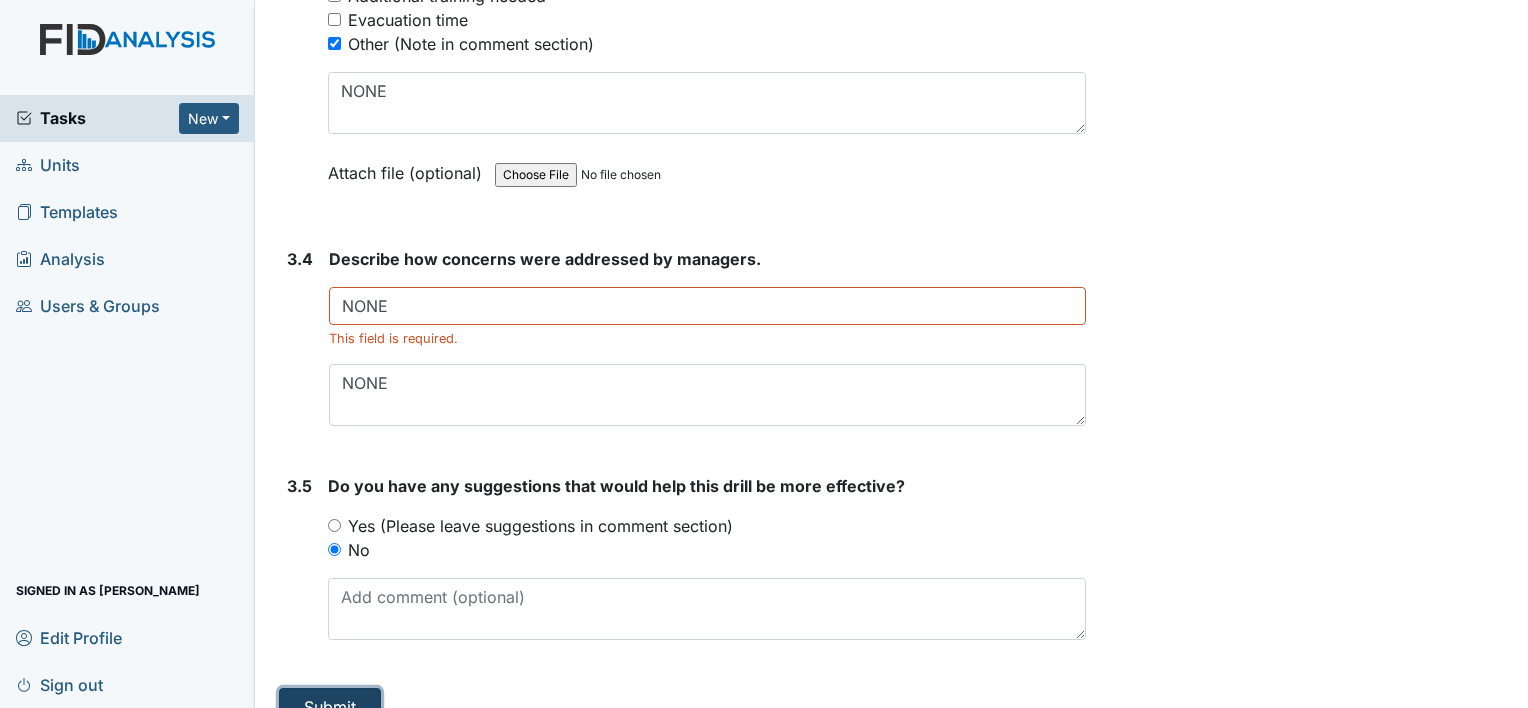 click on "Submit" at bounding box center [330, 707] 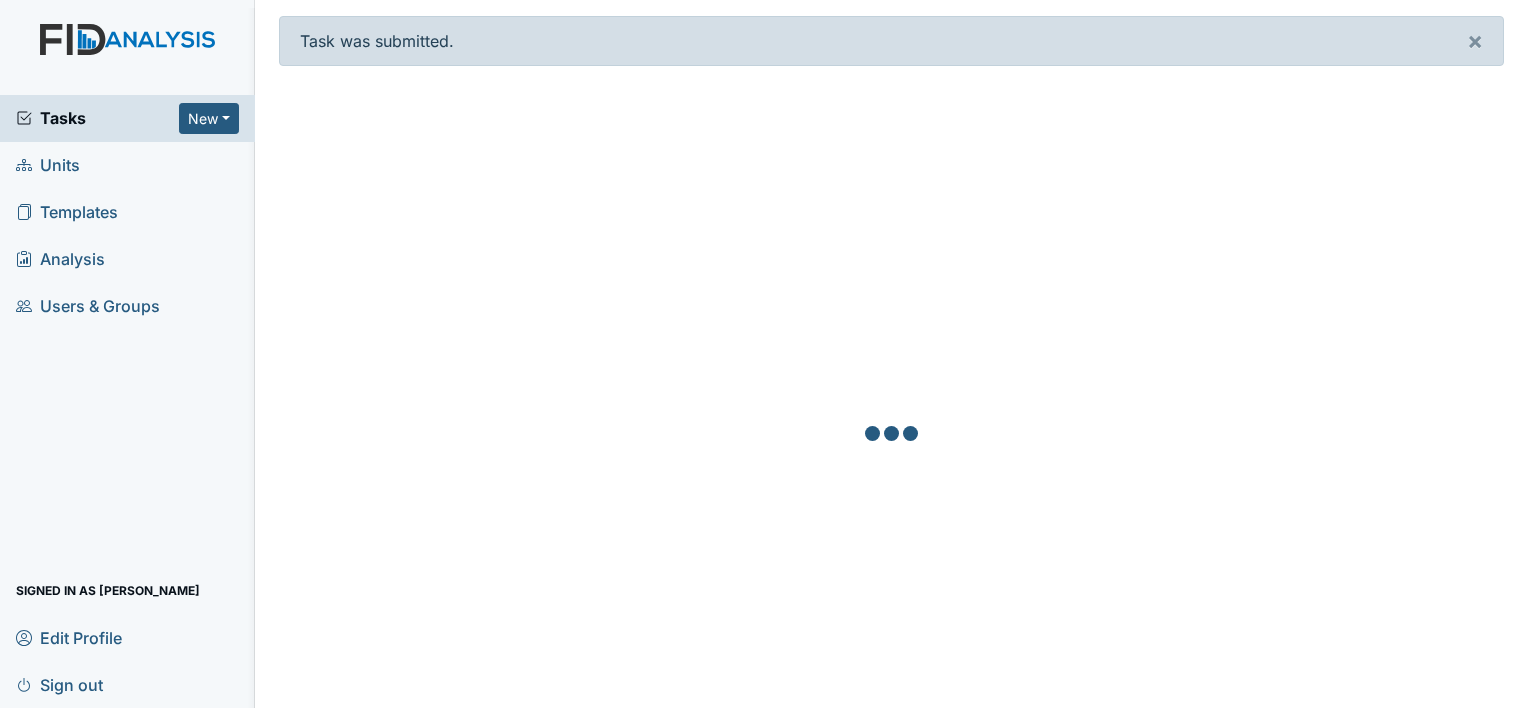 scroll, scrollTop: 0, scrollLeft: 0, axis: both 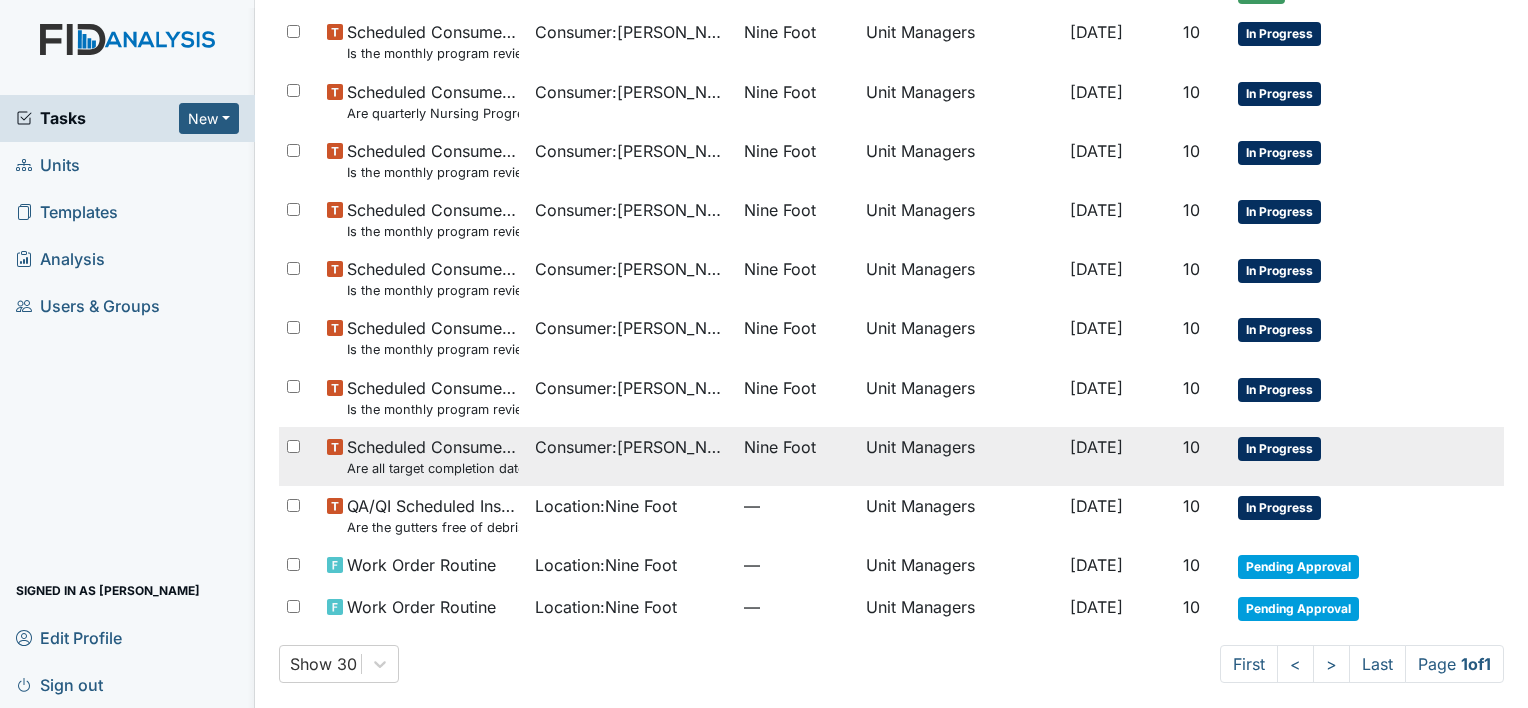 click on "Consumer :  Kolb, Shawn" at bounding box center (631, 447) 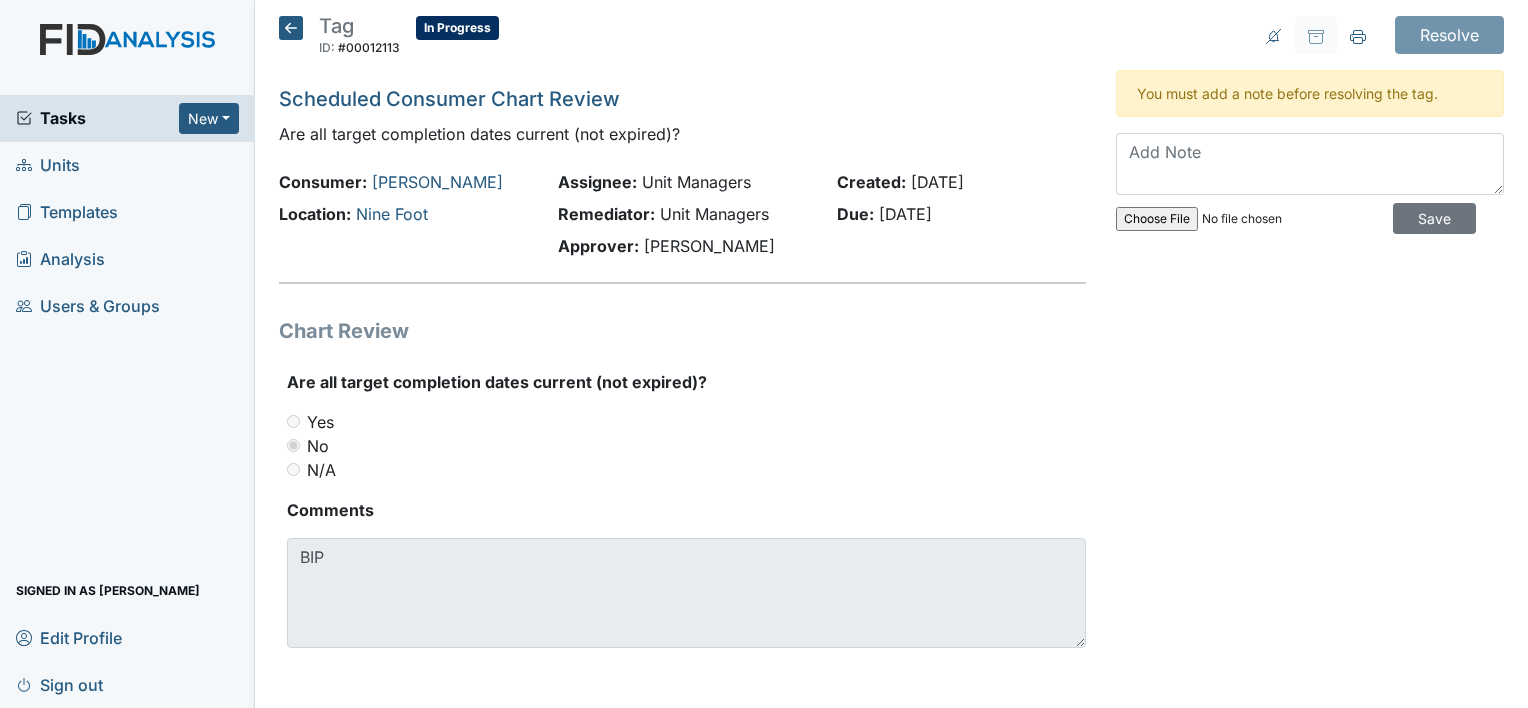 scroll, scrollTop: 0, scrollLeft: 0, axis: both 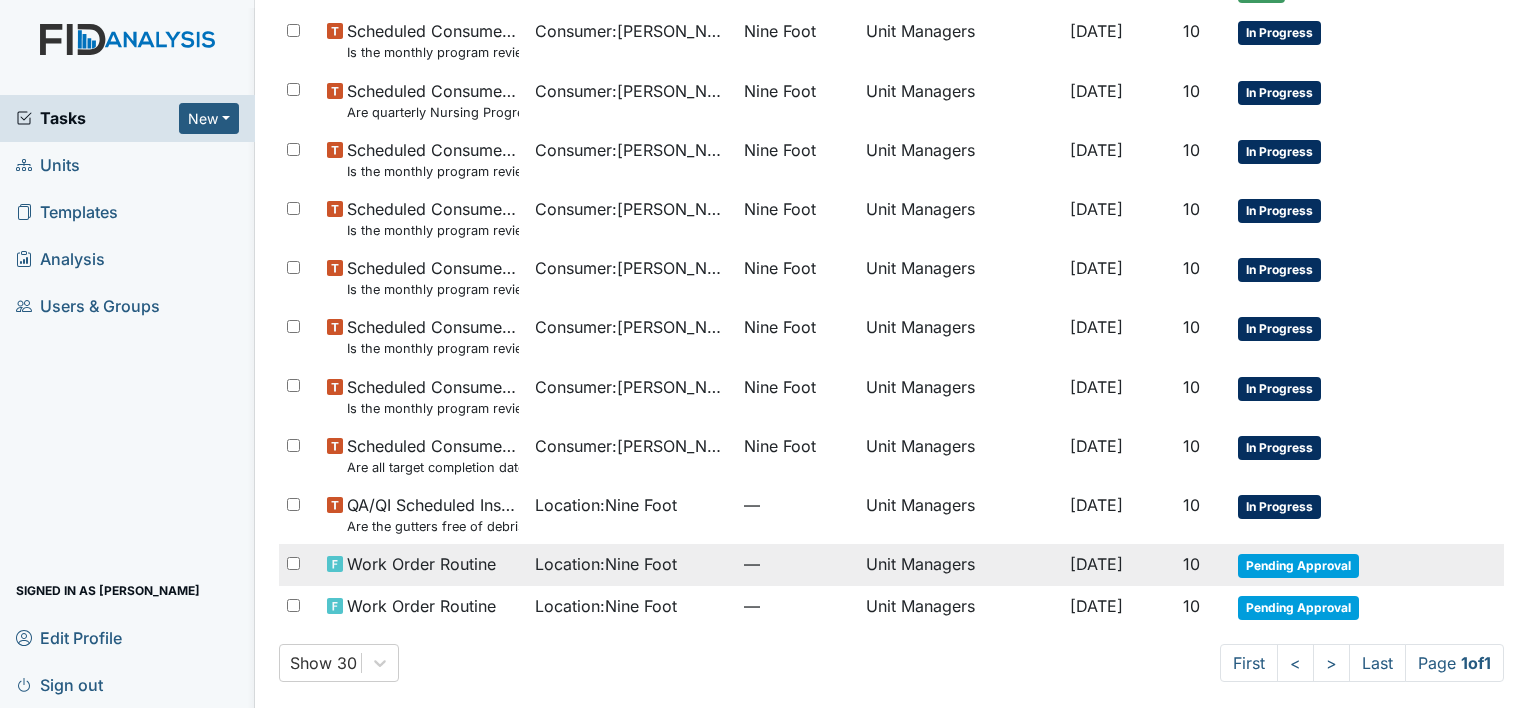 click on "[DATE]" at bounding box center (1096, 564) 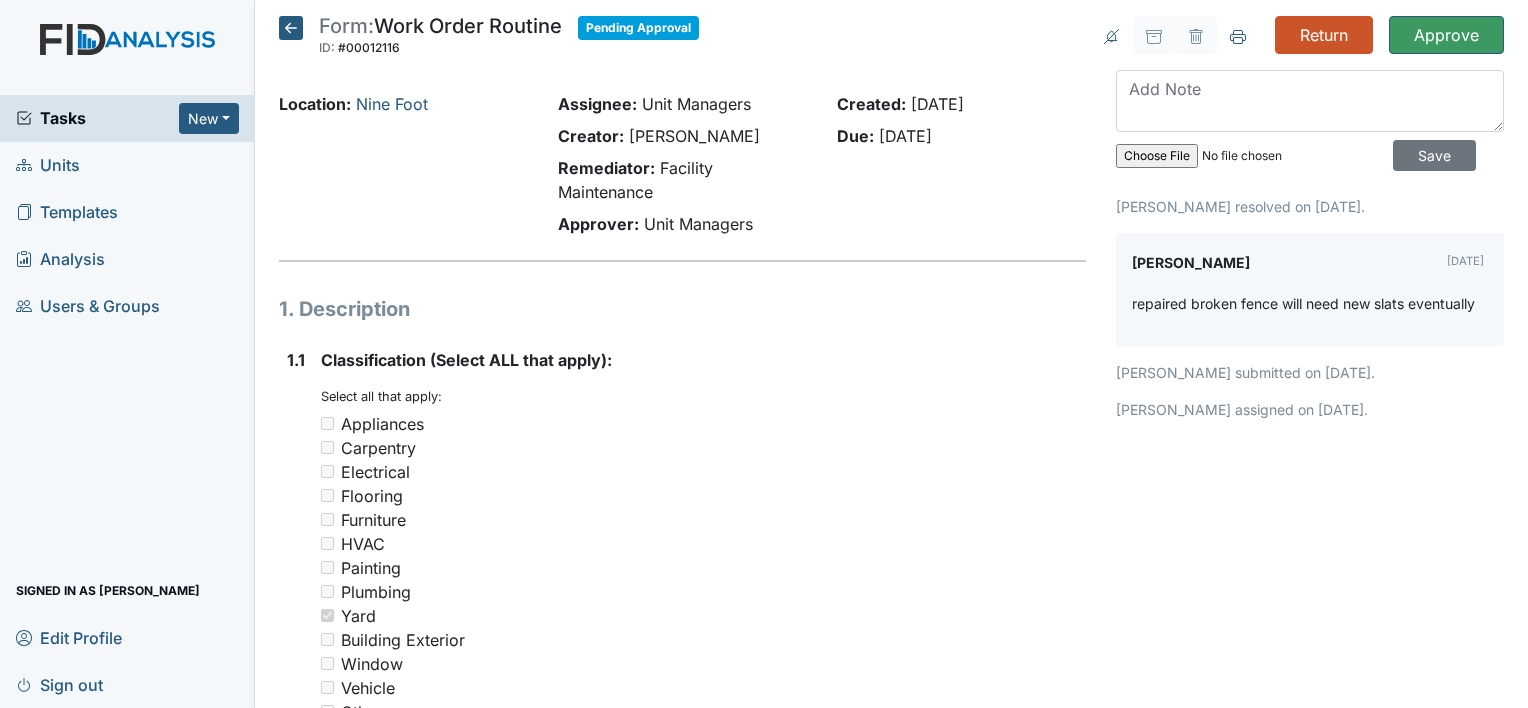 scroll, scrollTop: 0, scrollLeft: 0, axis: both 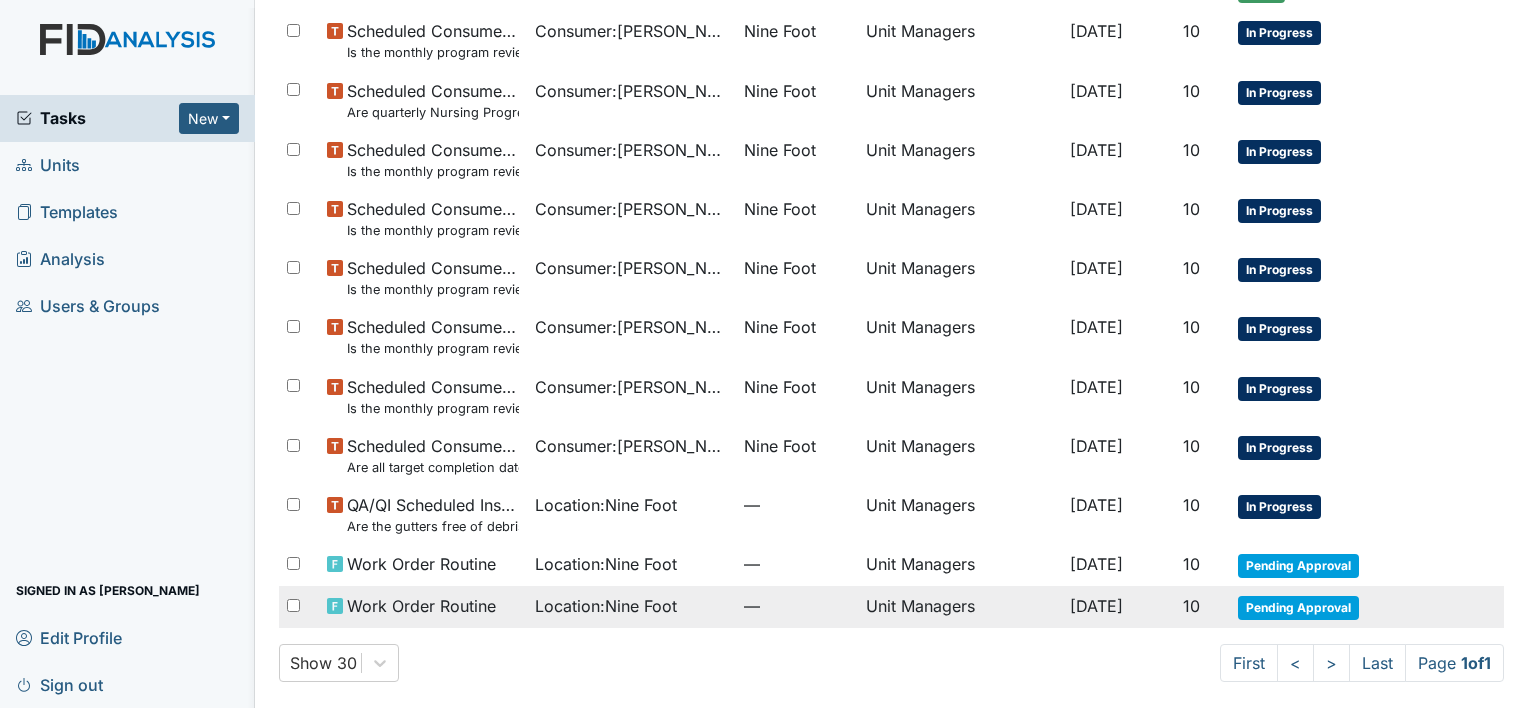 click on "Pending Approval" at bounding box center [1298, 608] 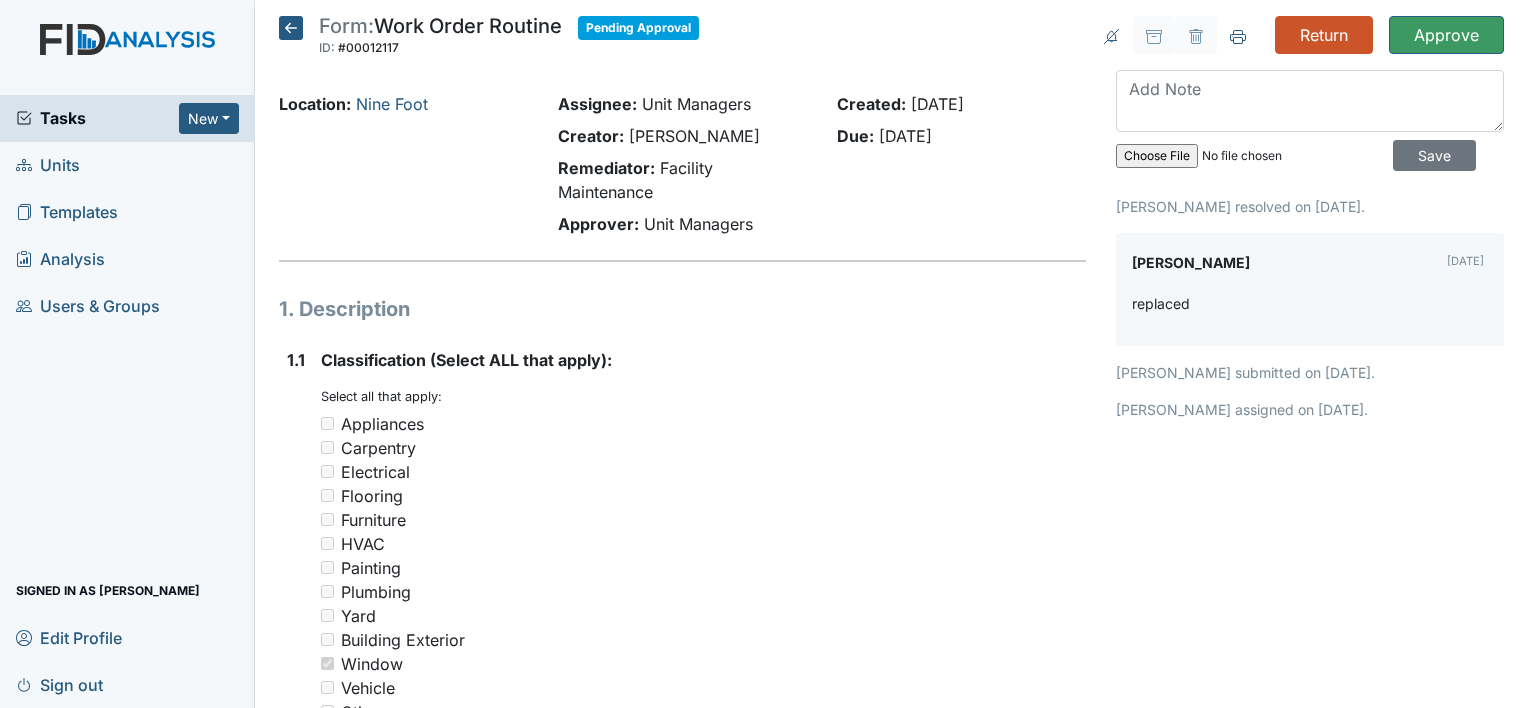 scroll, scrollTop: 0, scrollLeft: 0, axis: both 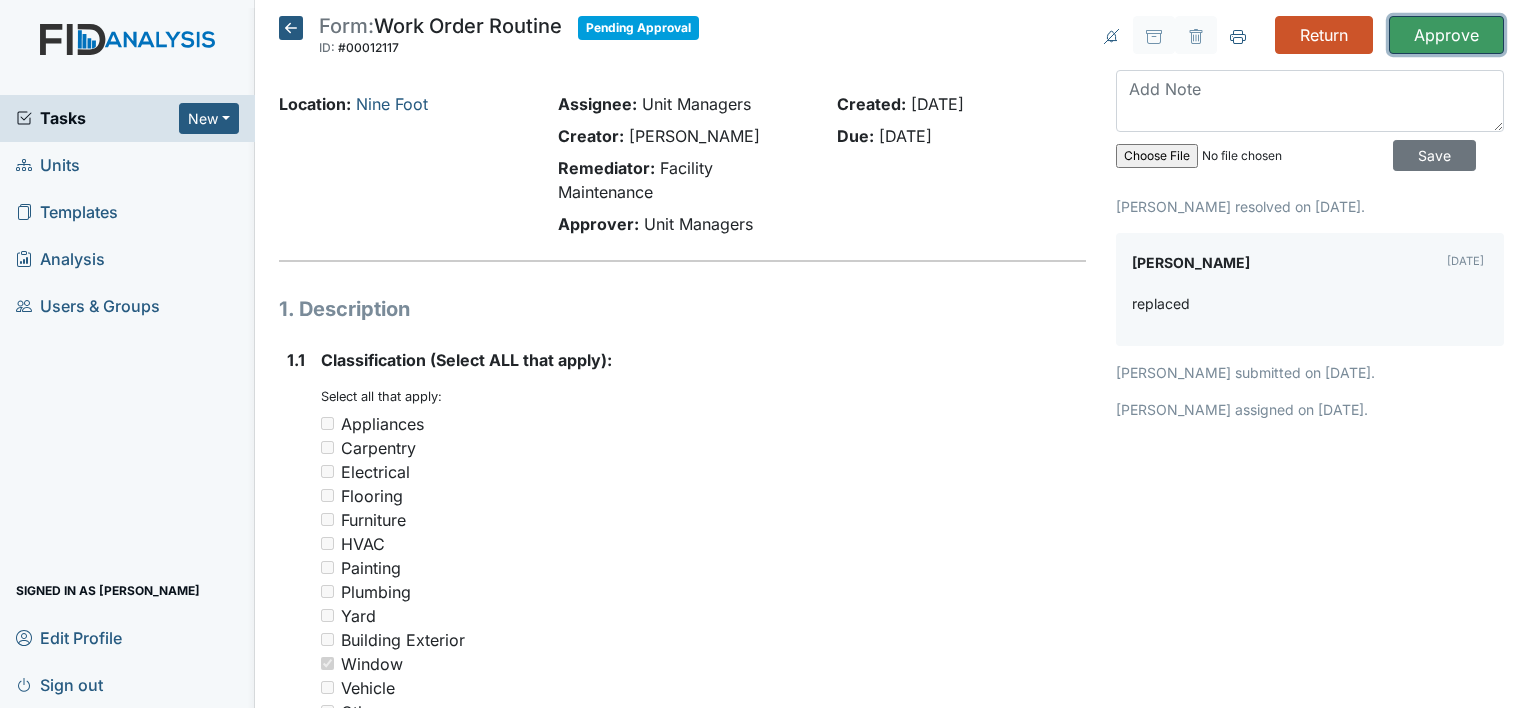 click on "Approve" at bounding box center (1446, 35) 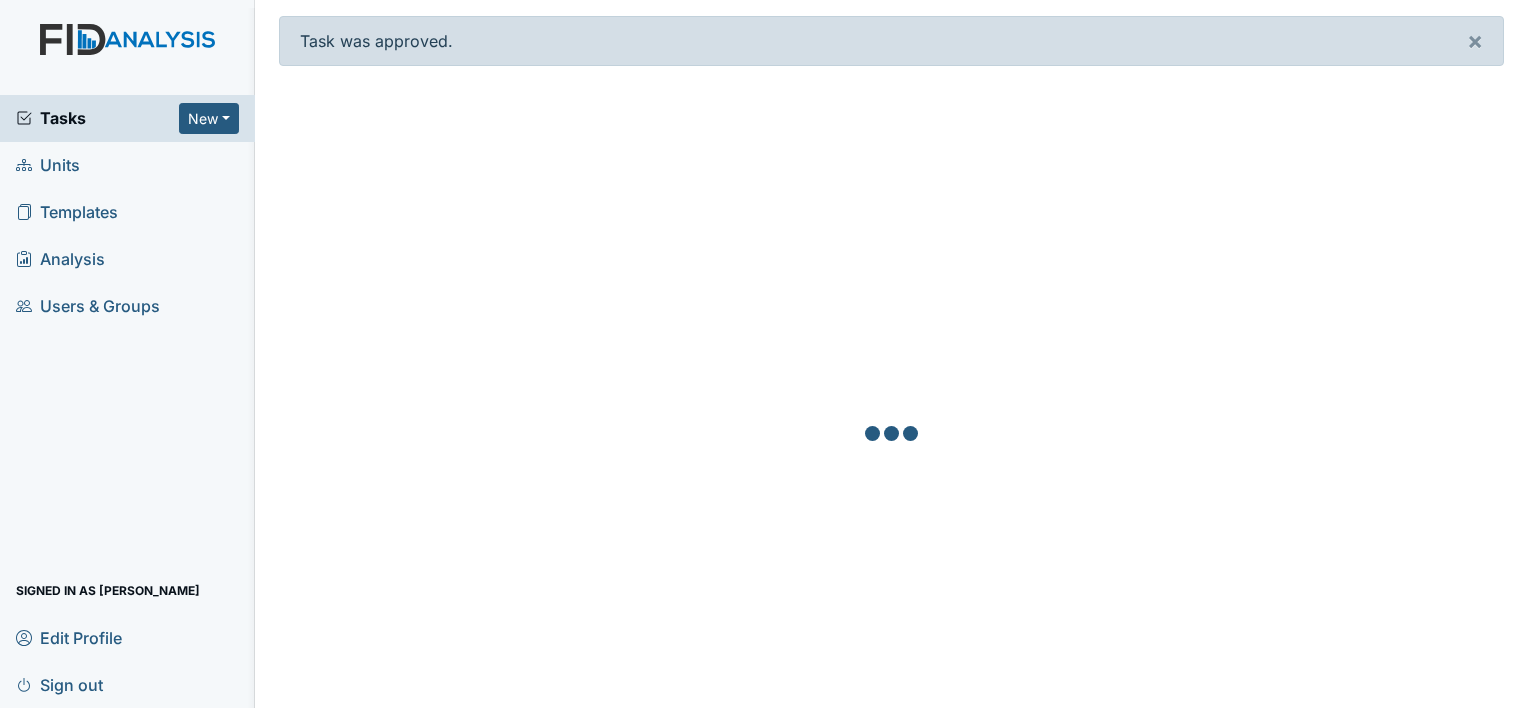 scroll, scrollTop: 0, scrollLeft: 0, axis: both 